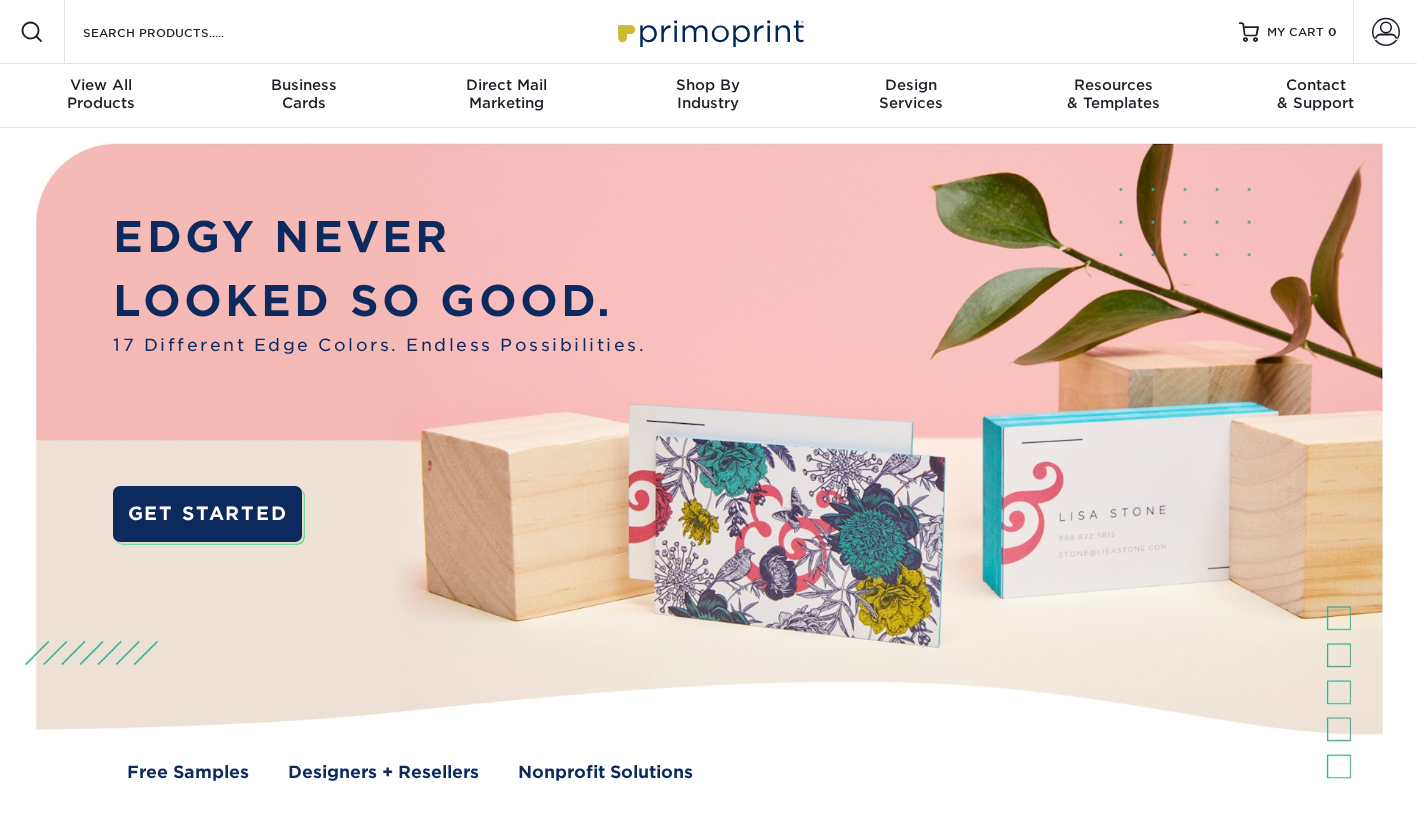 scroll, scrollTop: 0, scrollLeft: 0, axis: both 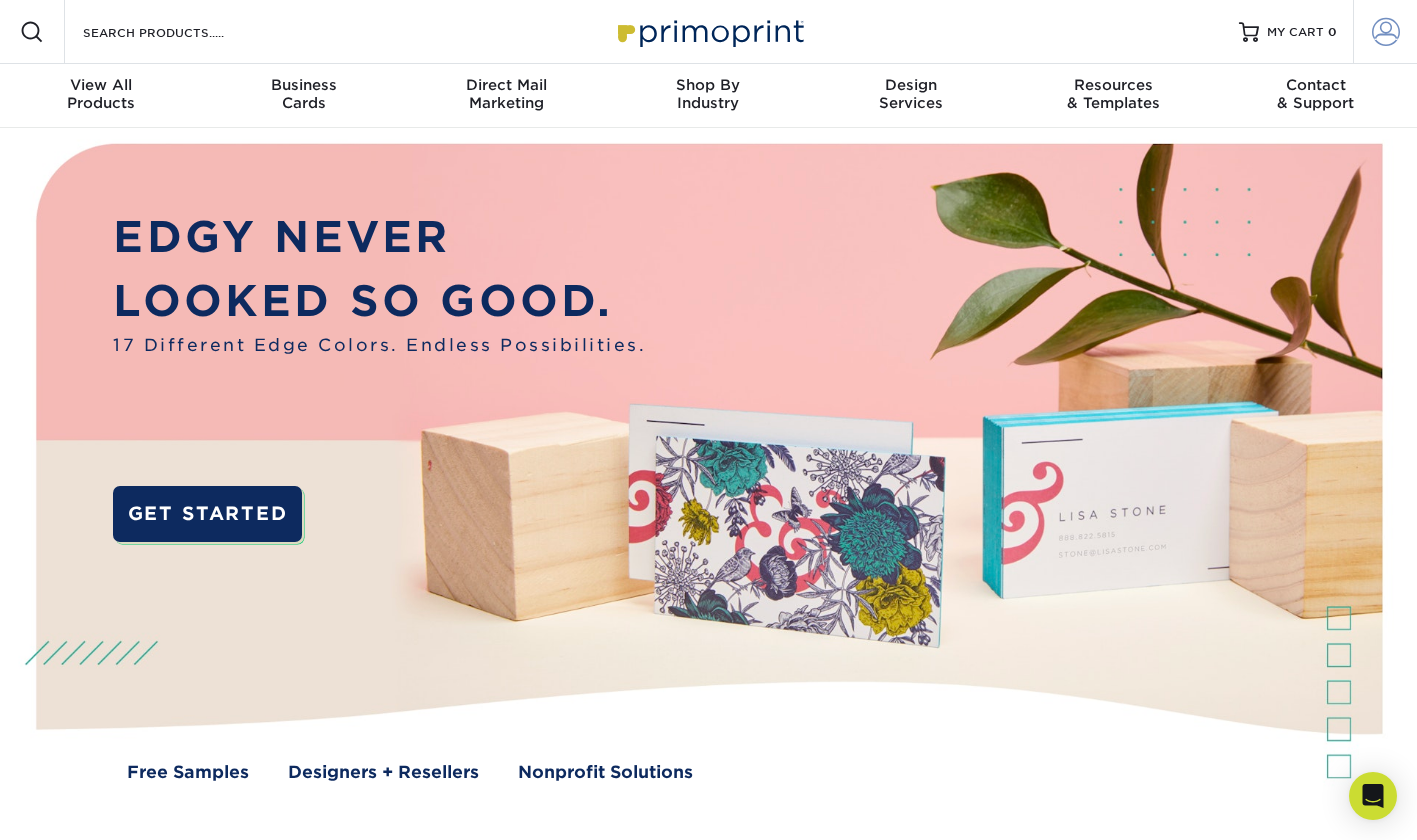 click at bounding box center [1386, 32] 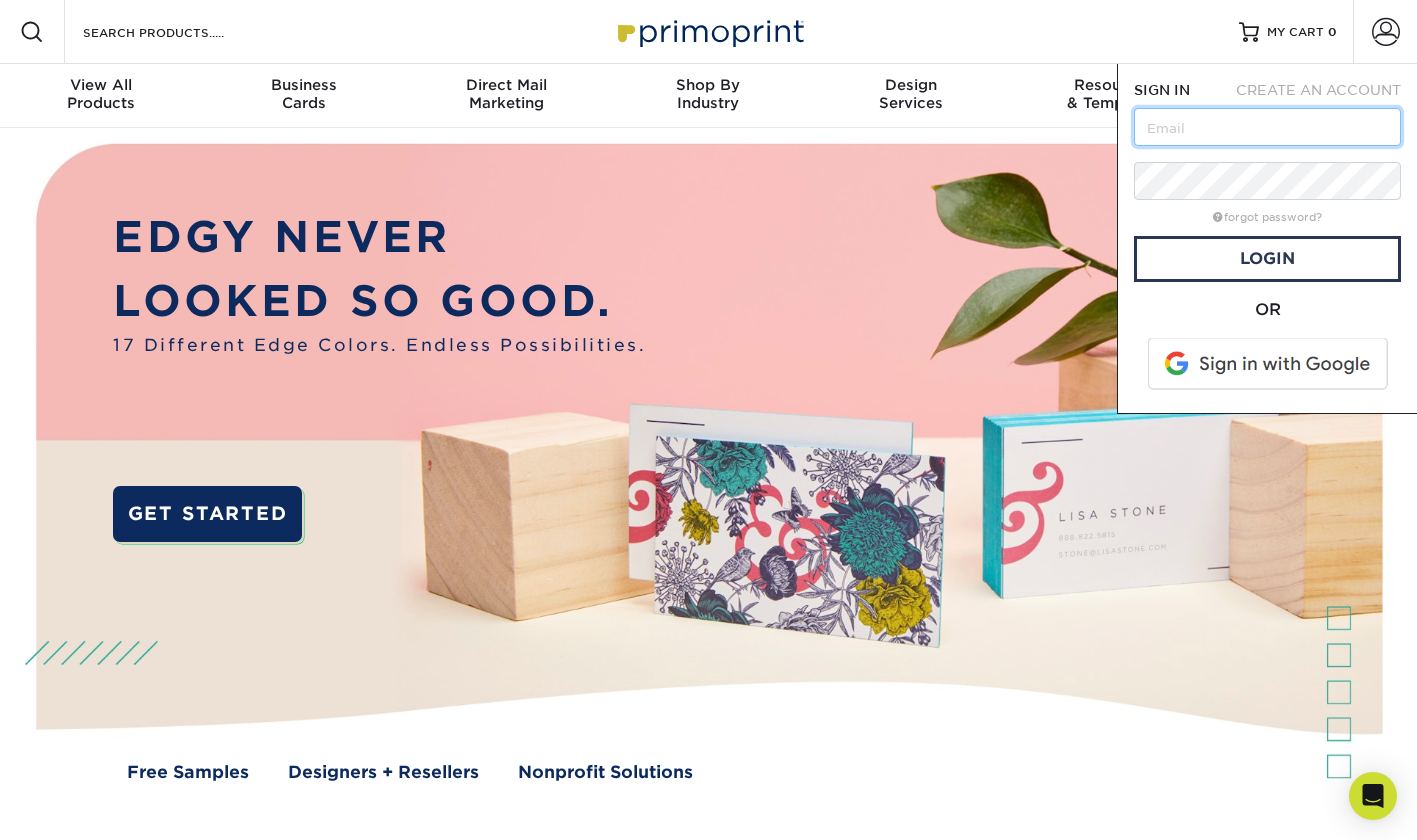 type on "[EMAIL]" 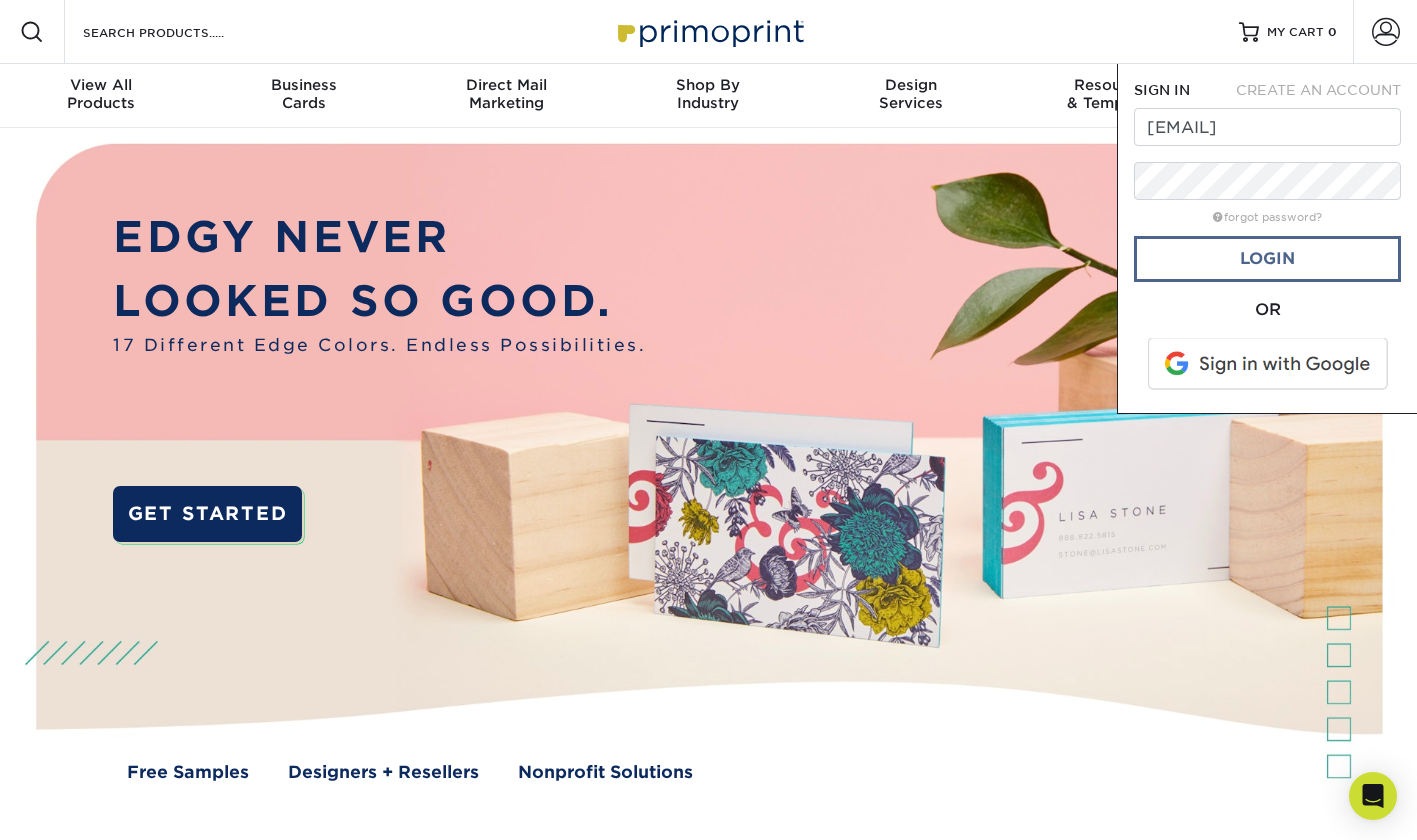 click on "Login" at bounding box center (1267, 259) 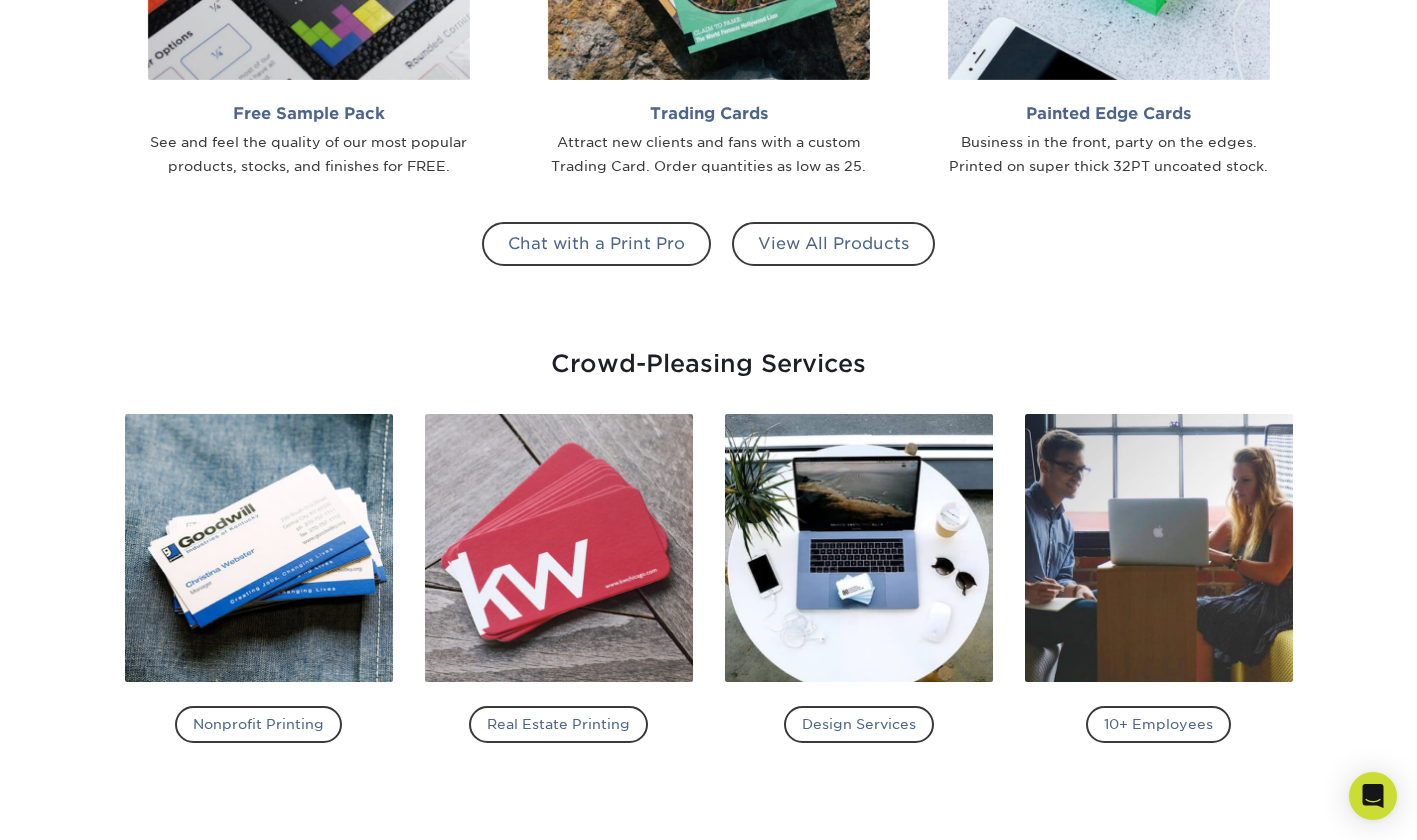 scroll, scrollTop: 2010, scrollLeft: 0, axis: vertical 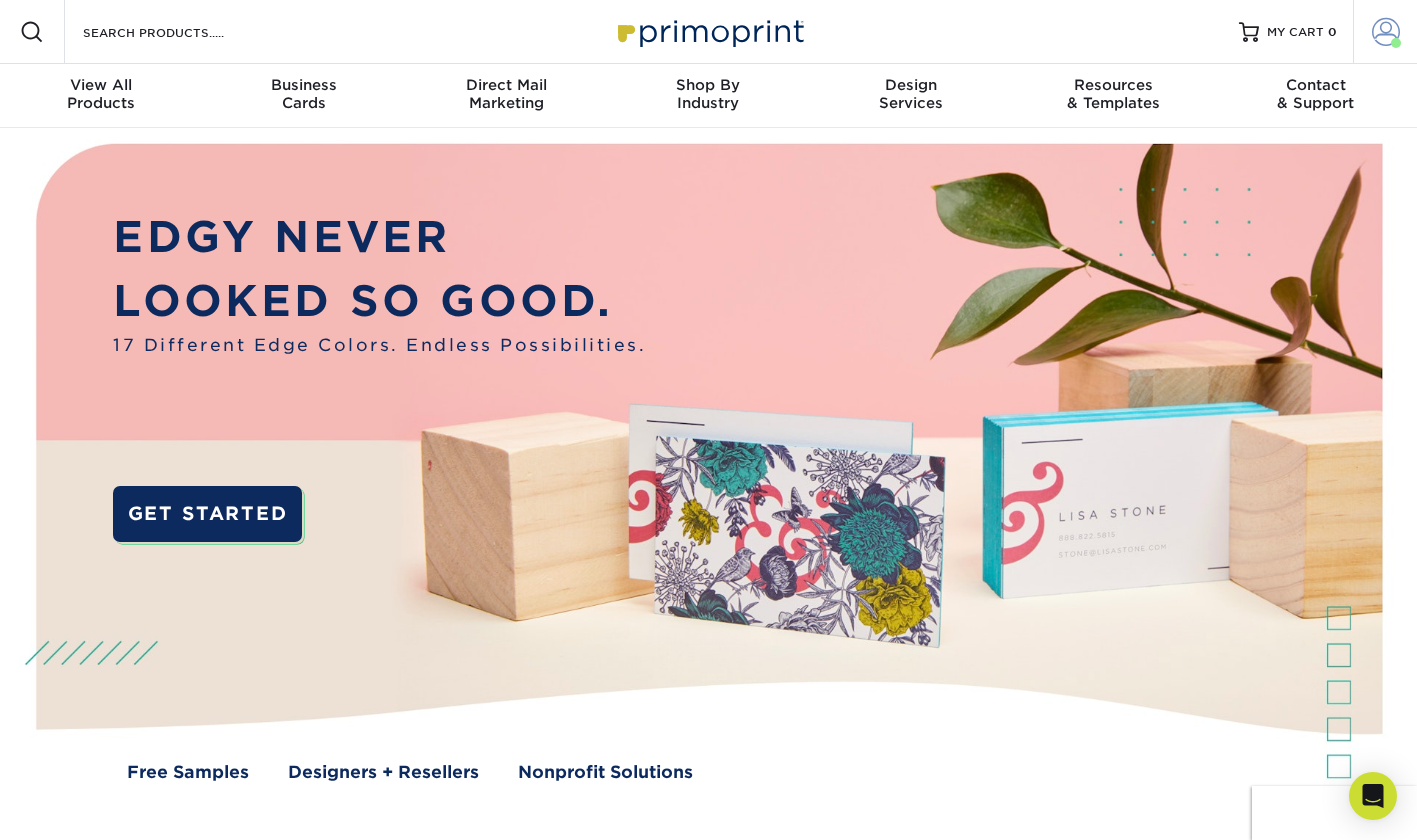 click at bounding box center (1386, 32) 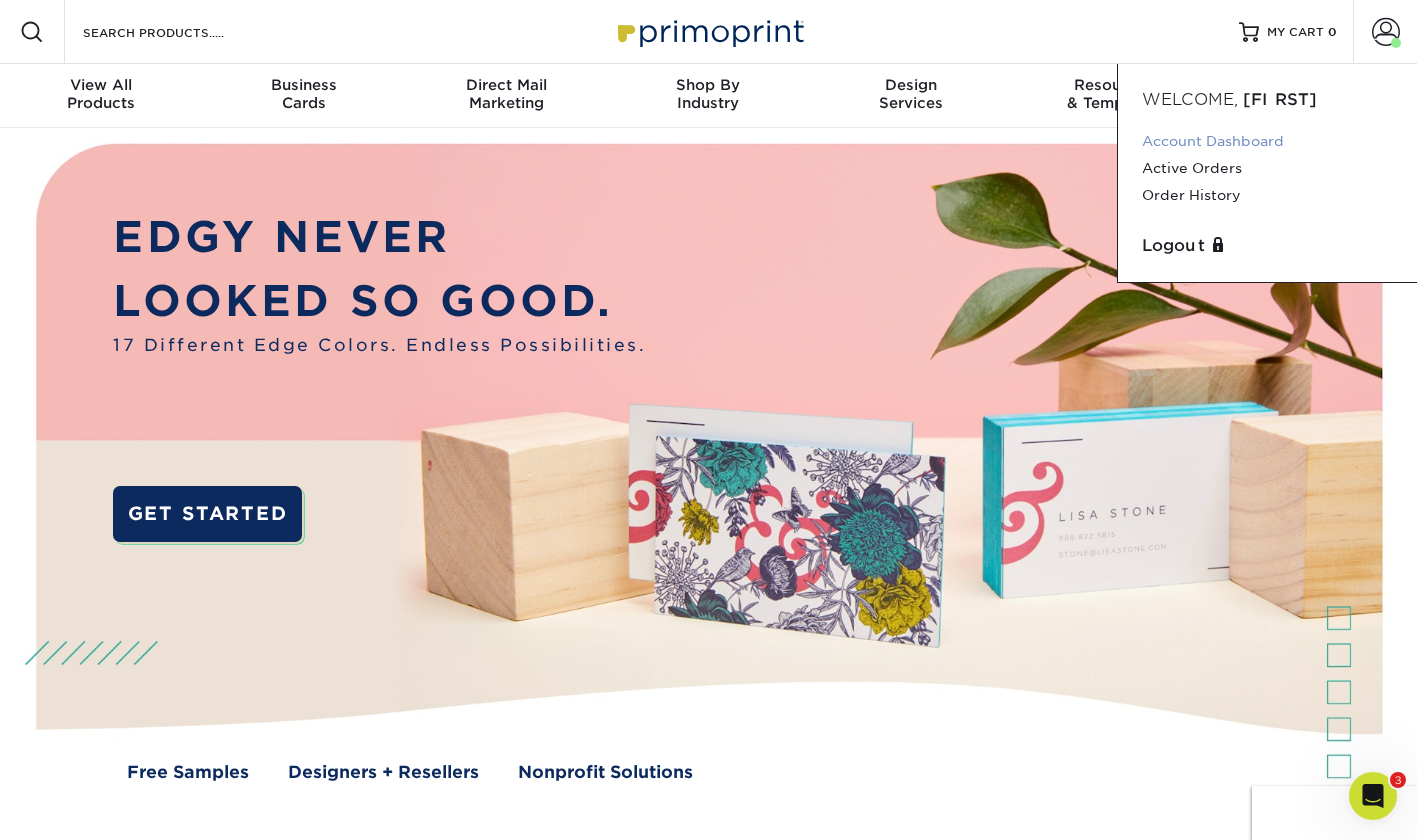 scroll, scrollTop: 0, scrollLeft: 0, axis: both 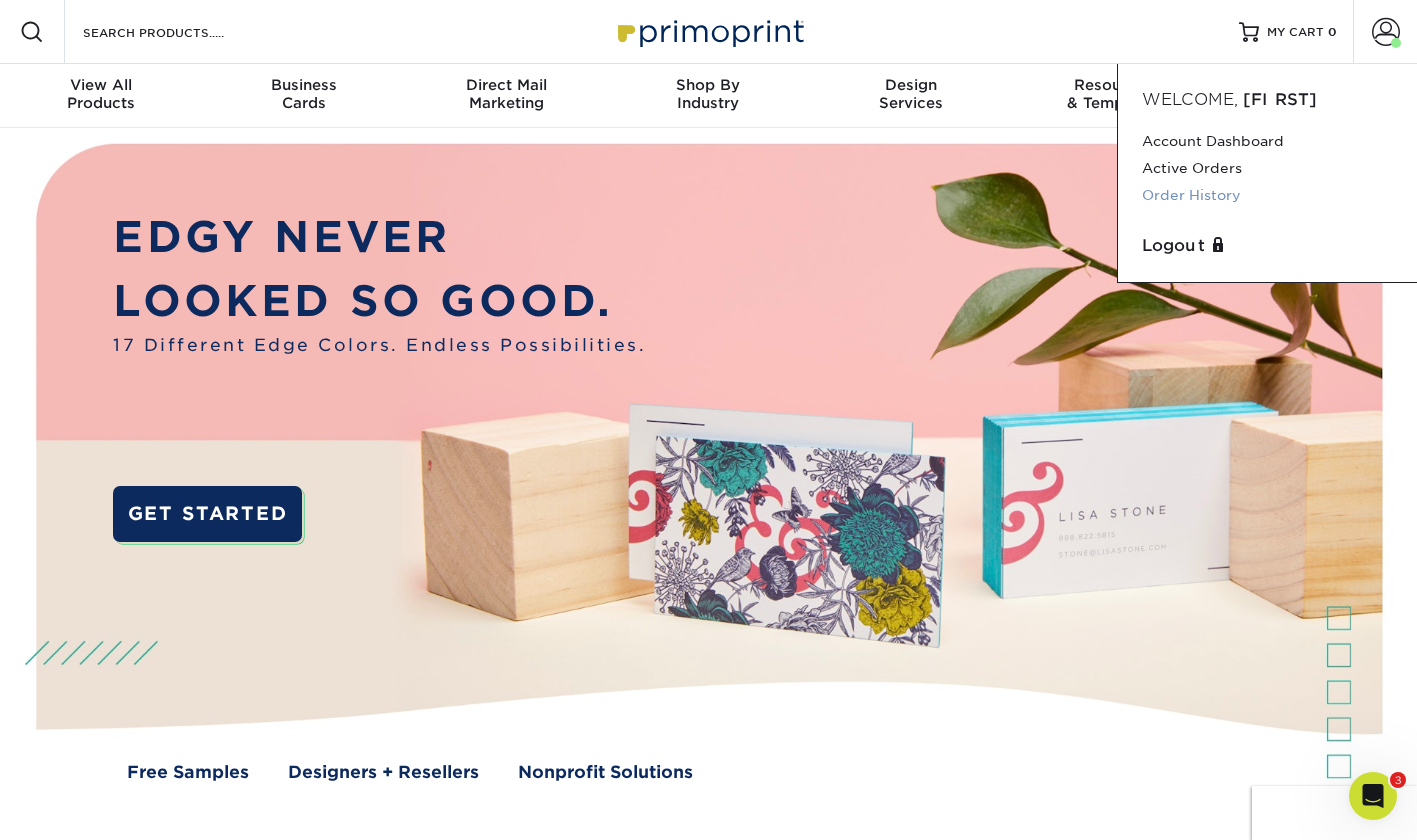click on "Order History" at bounding box center [1267, 195] 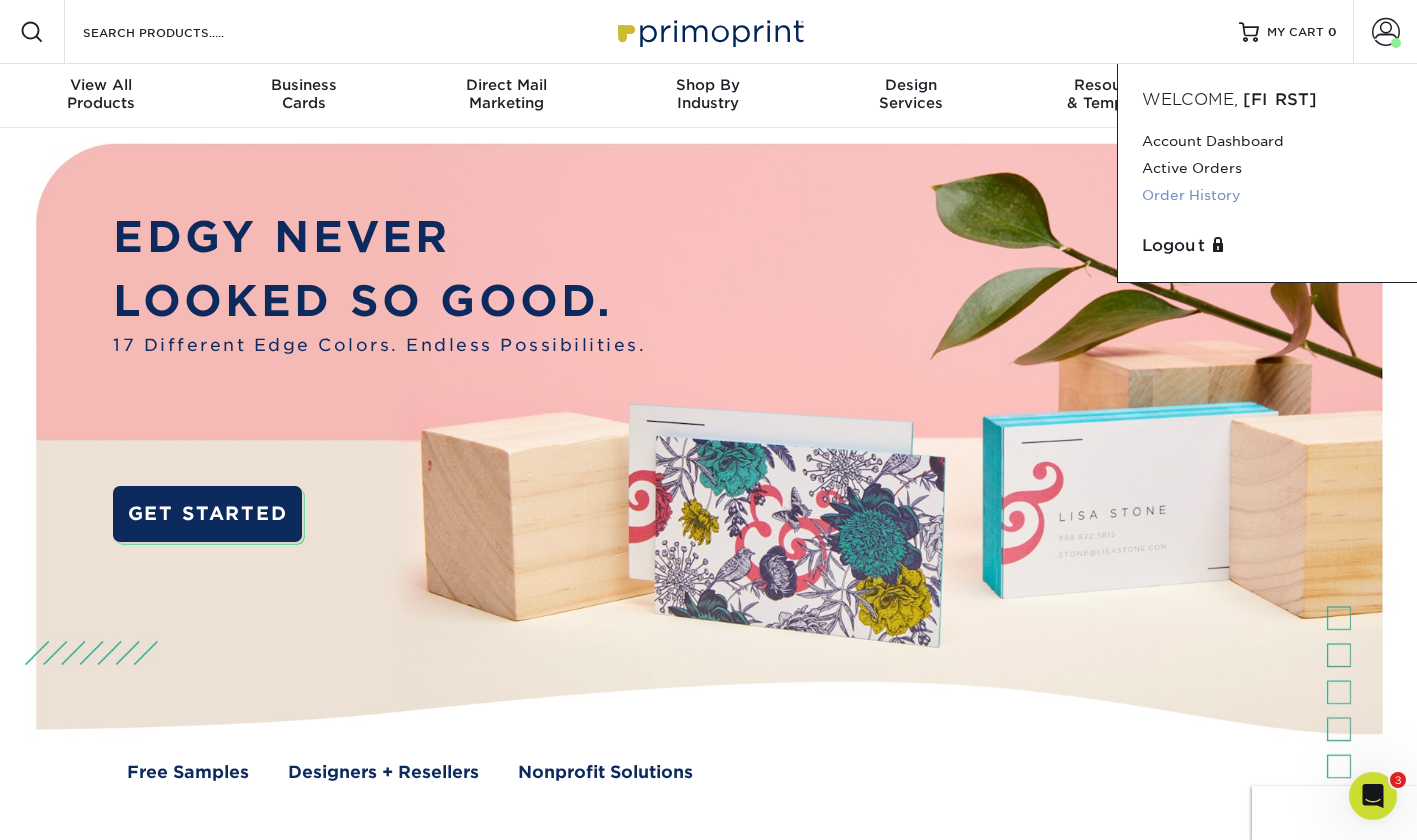 click on "Order History" at bounding box center (1267, 195) 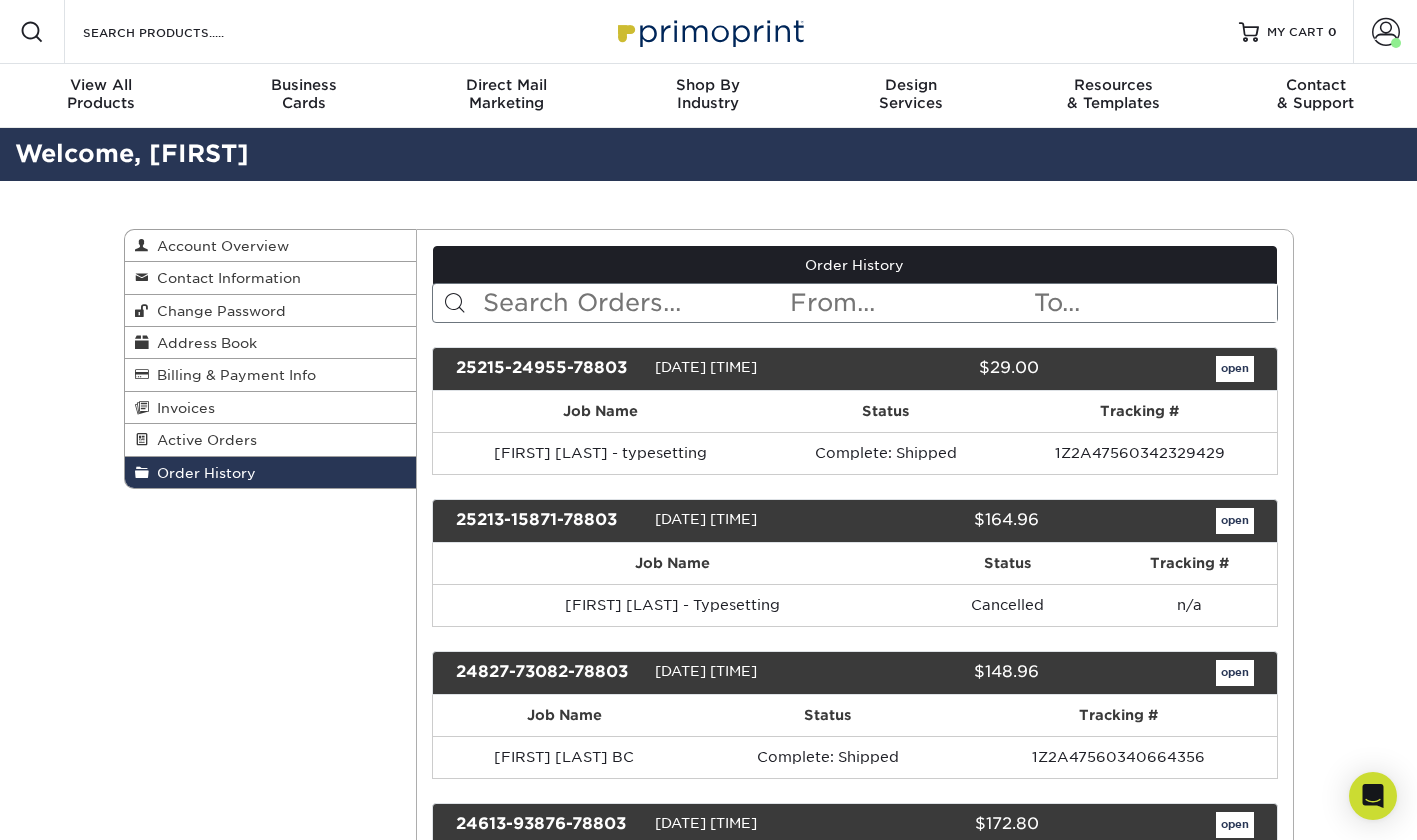 scroll, scrollTop: 0, scrollLeft: 0, axis: both 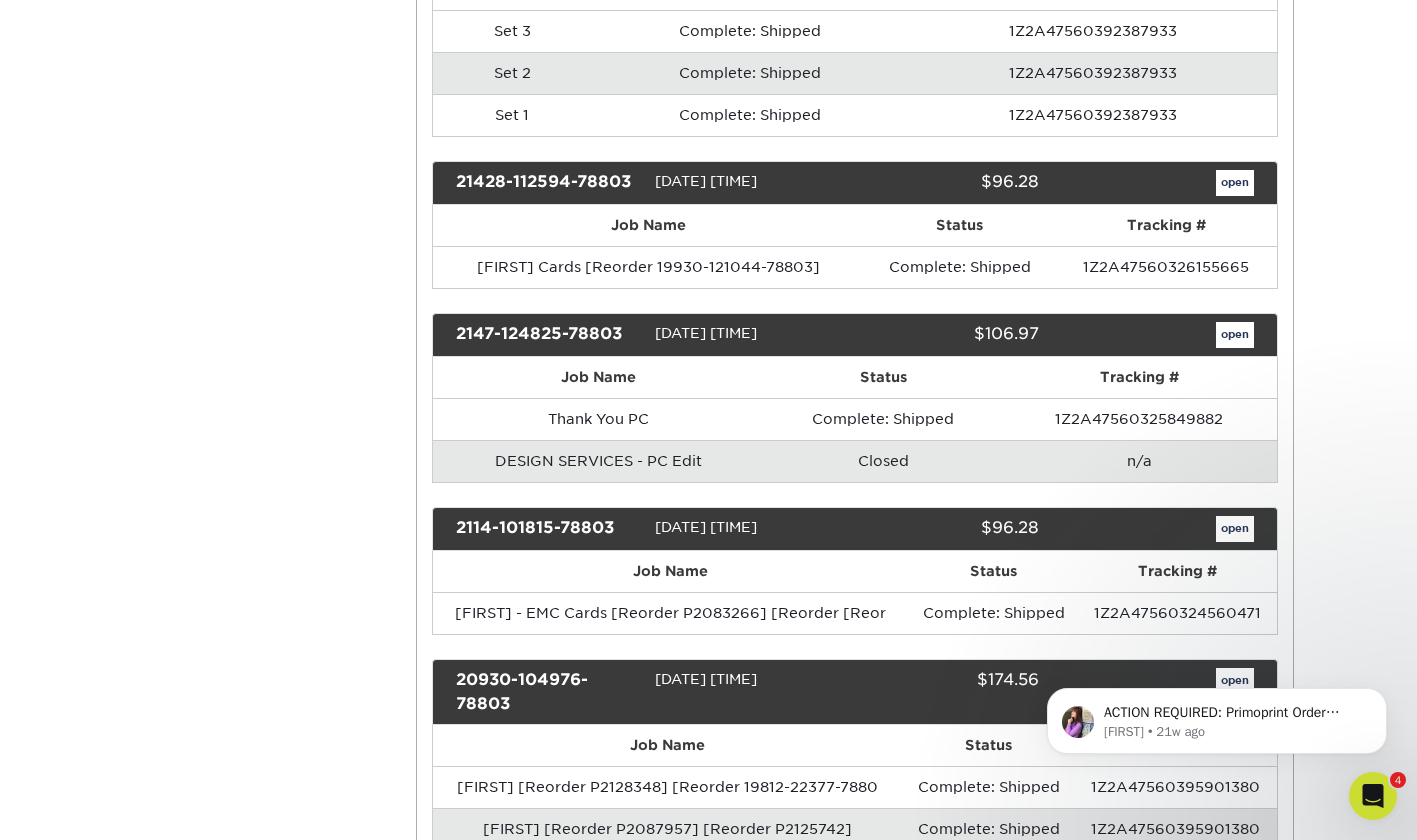 click on "open" at bounding box center (1235, 335) 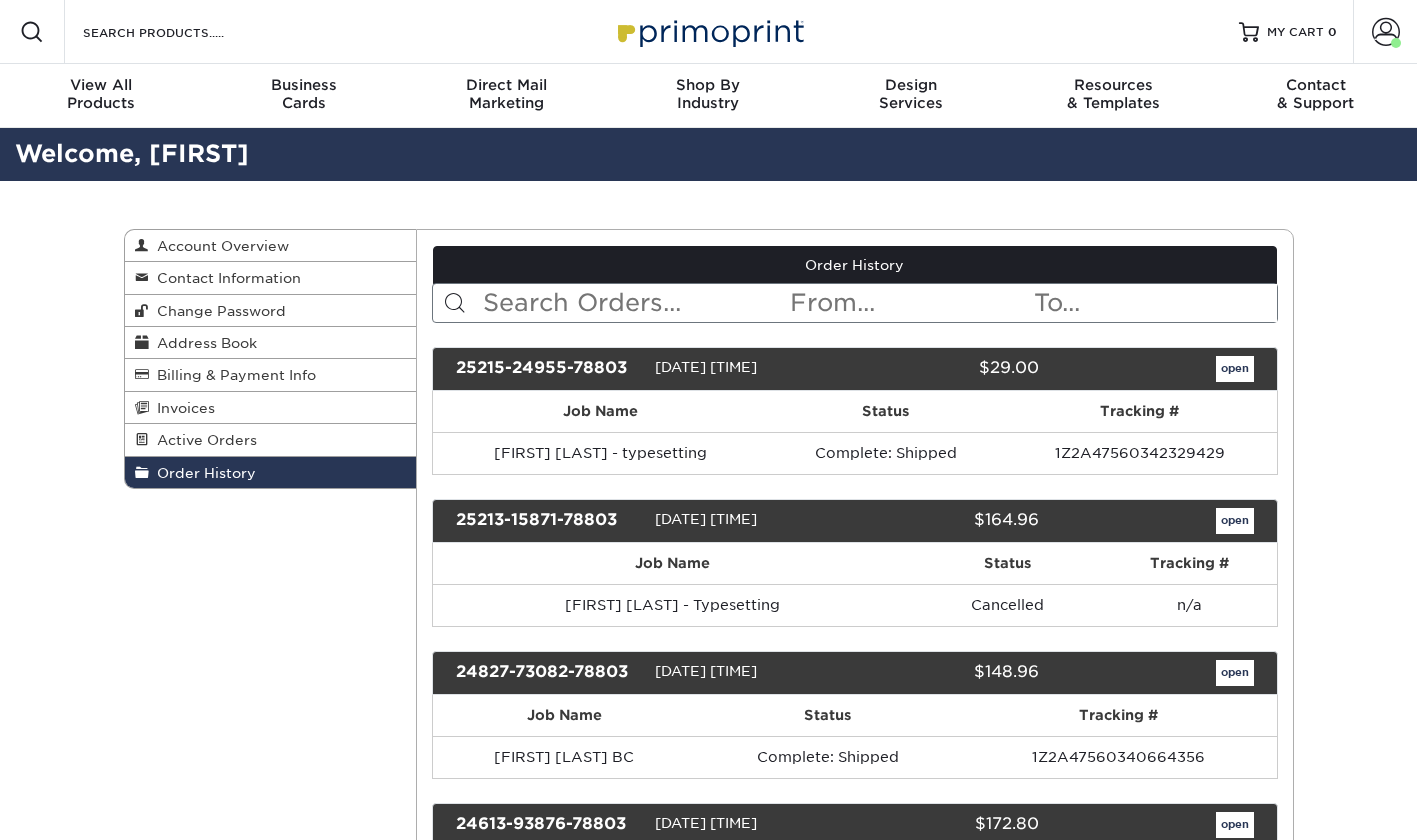 scroll, scrollTop: 0, scrollLeft: 0, axis: both 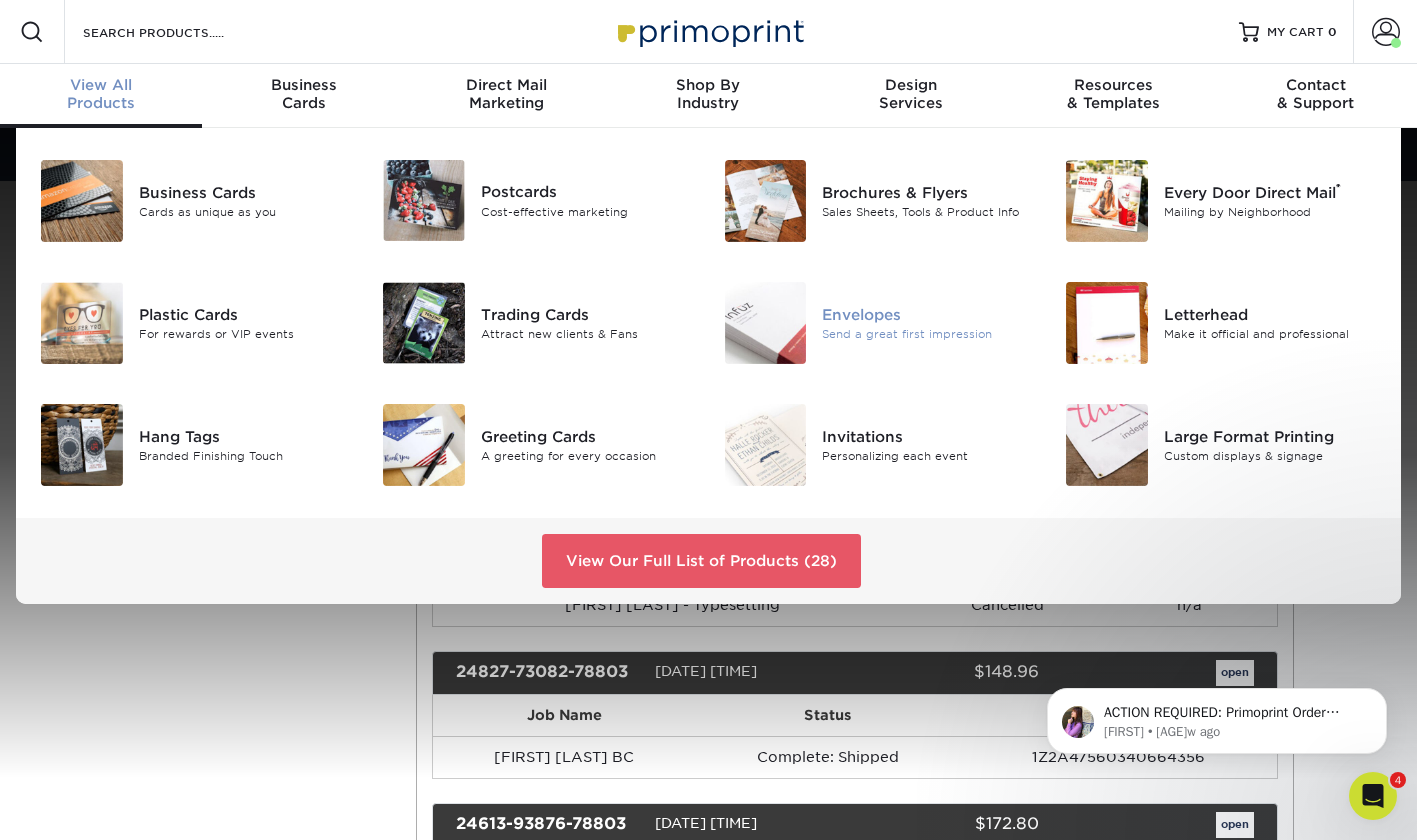 click on "Envelopes" at bounding box center [928, 315] 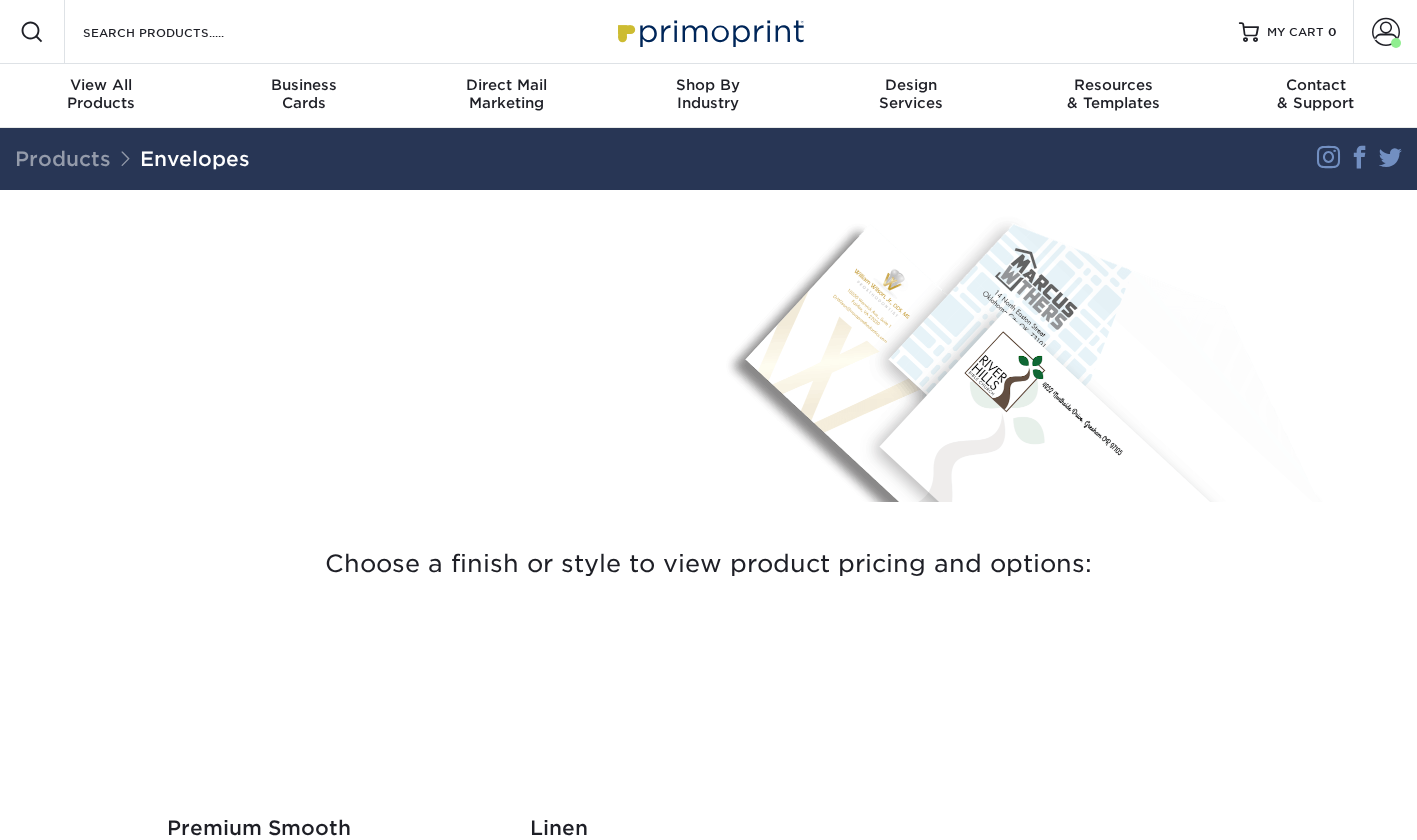 scroll, scrollTop: 0, scrollLeft: 0, axis: both 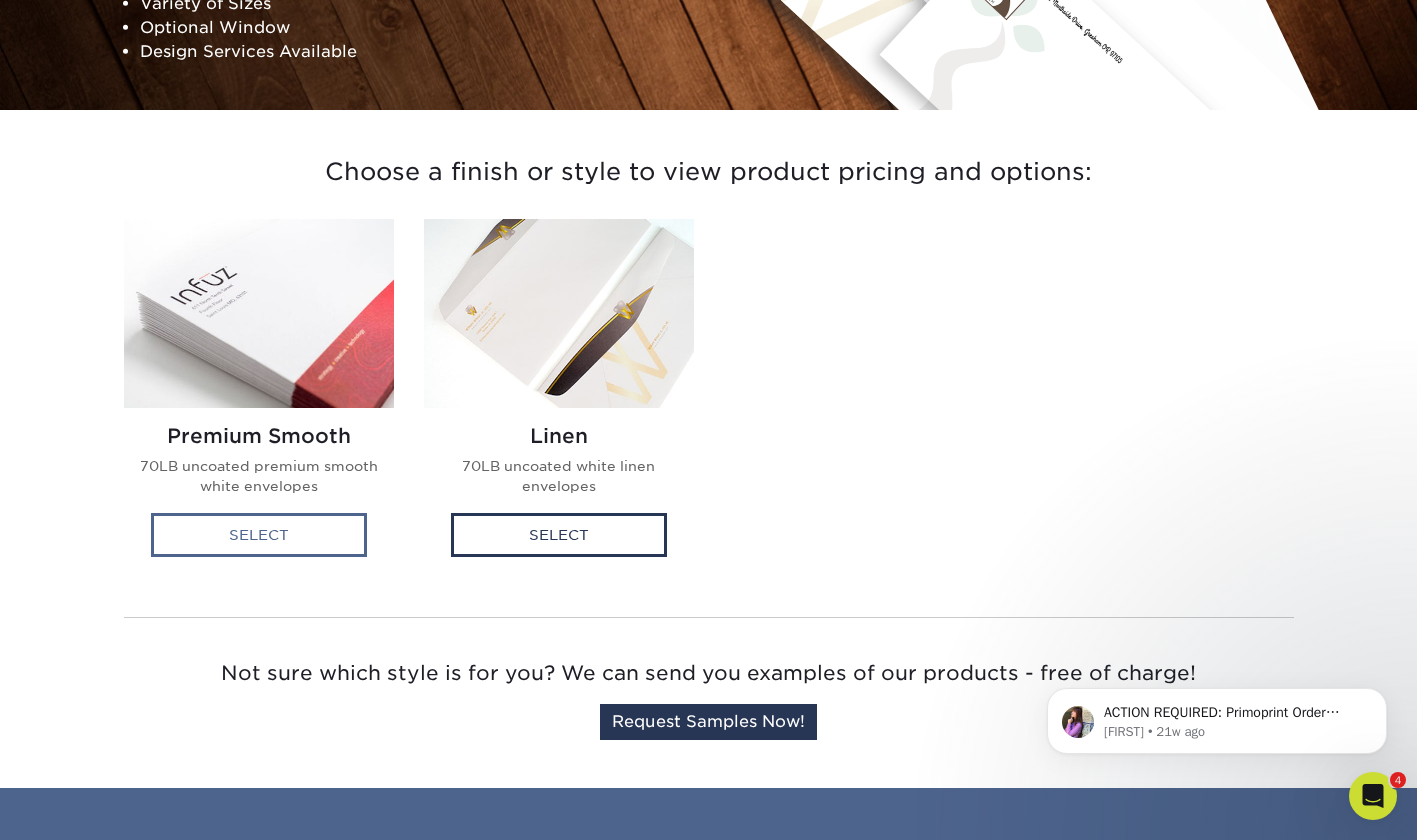 click on "Select" at bounding box center (259, 535) 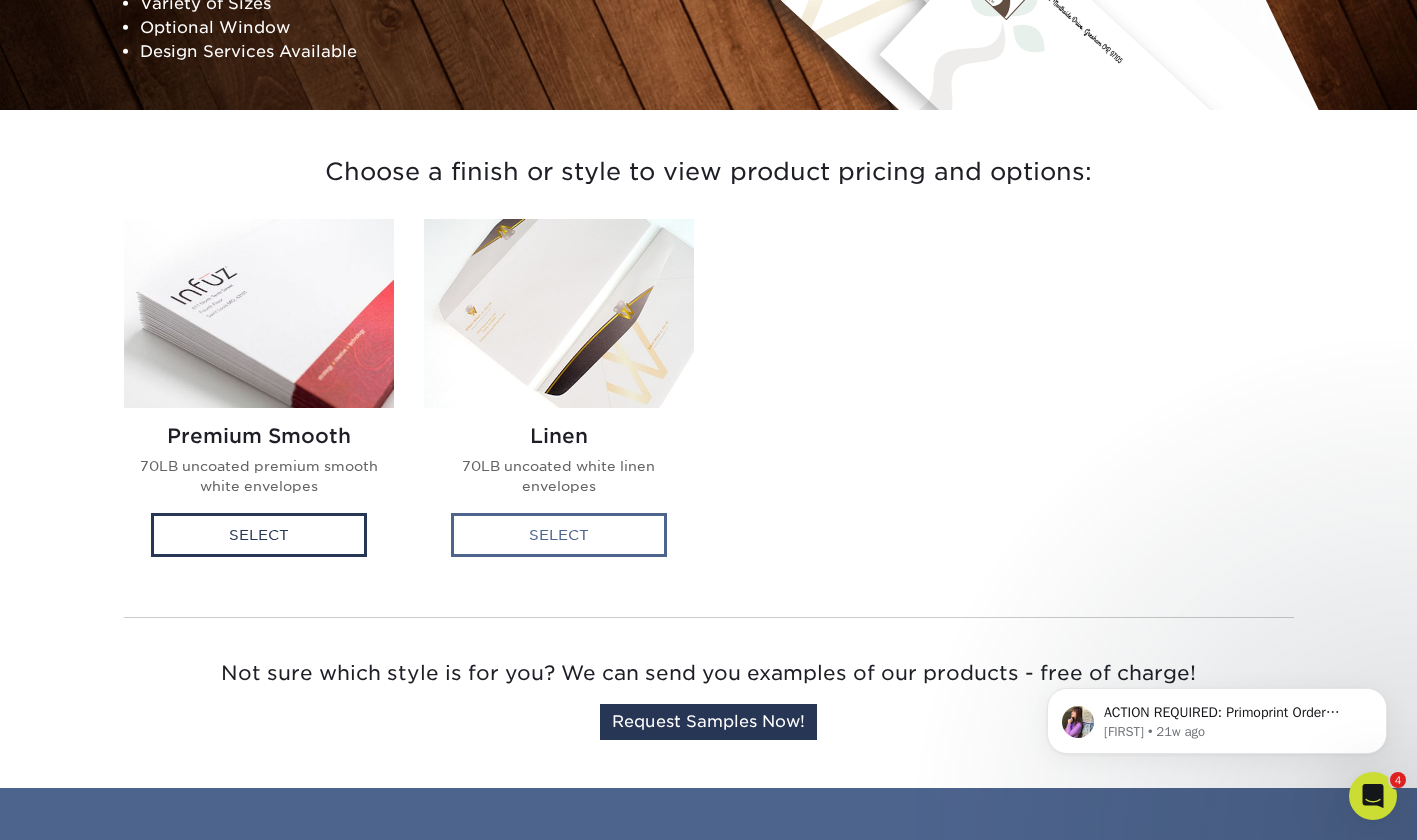click on "Select" at bounding box center [559, 535] 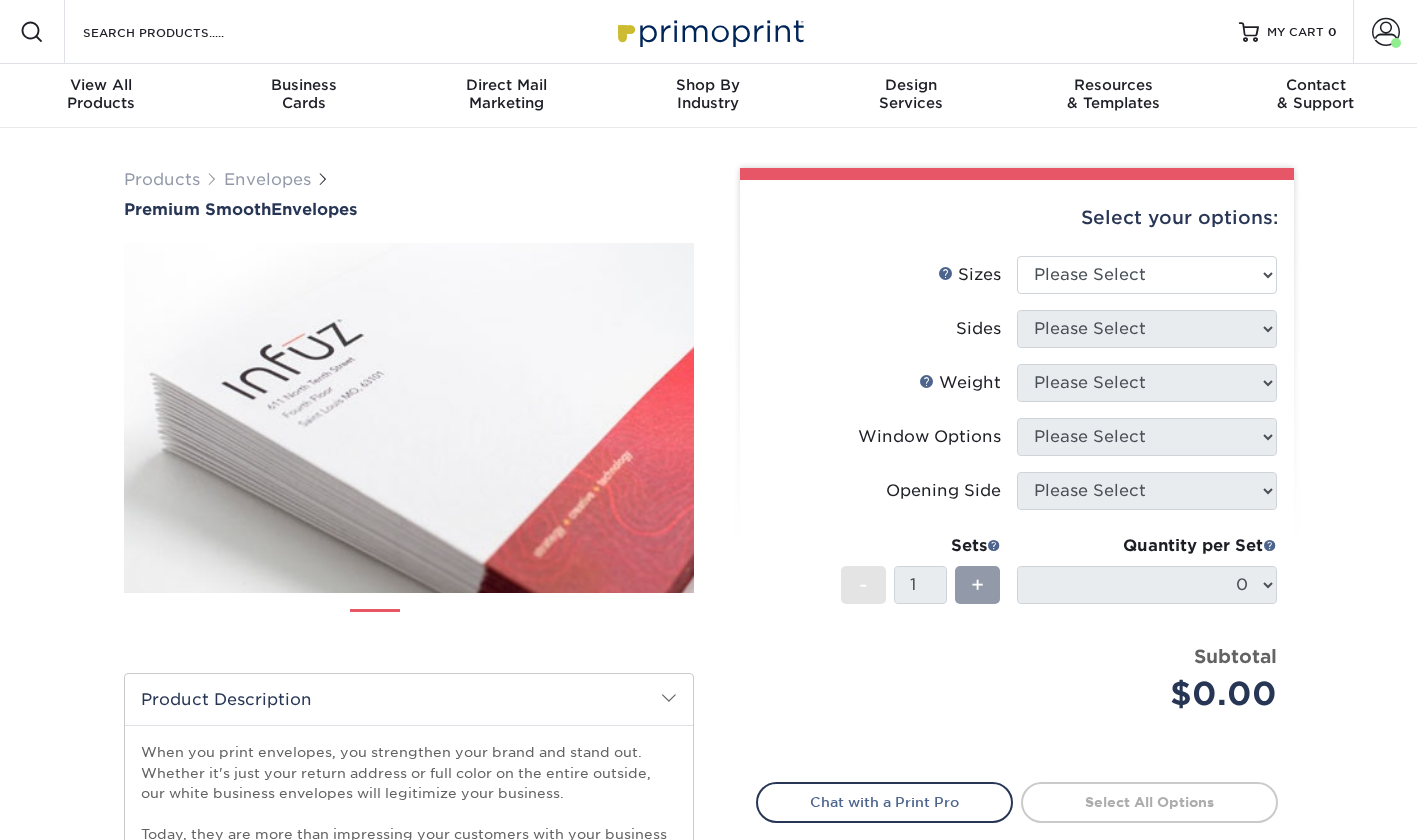 scroll, scrollTop: 0, scrollLeft: 0, axis: both 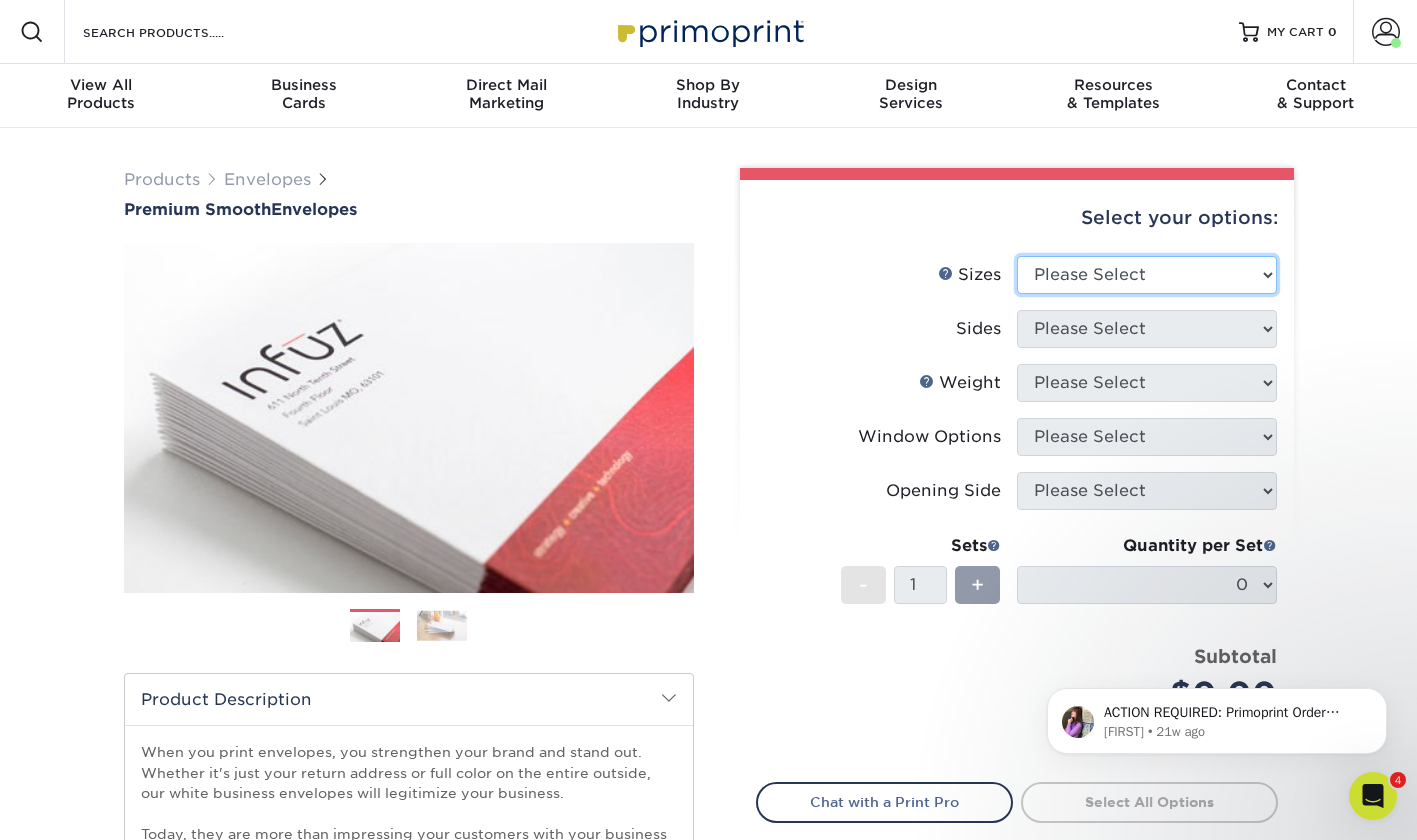 select on "9.00x12.00" 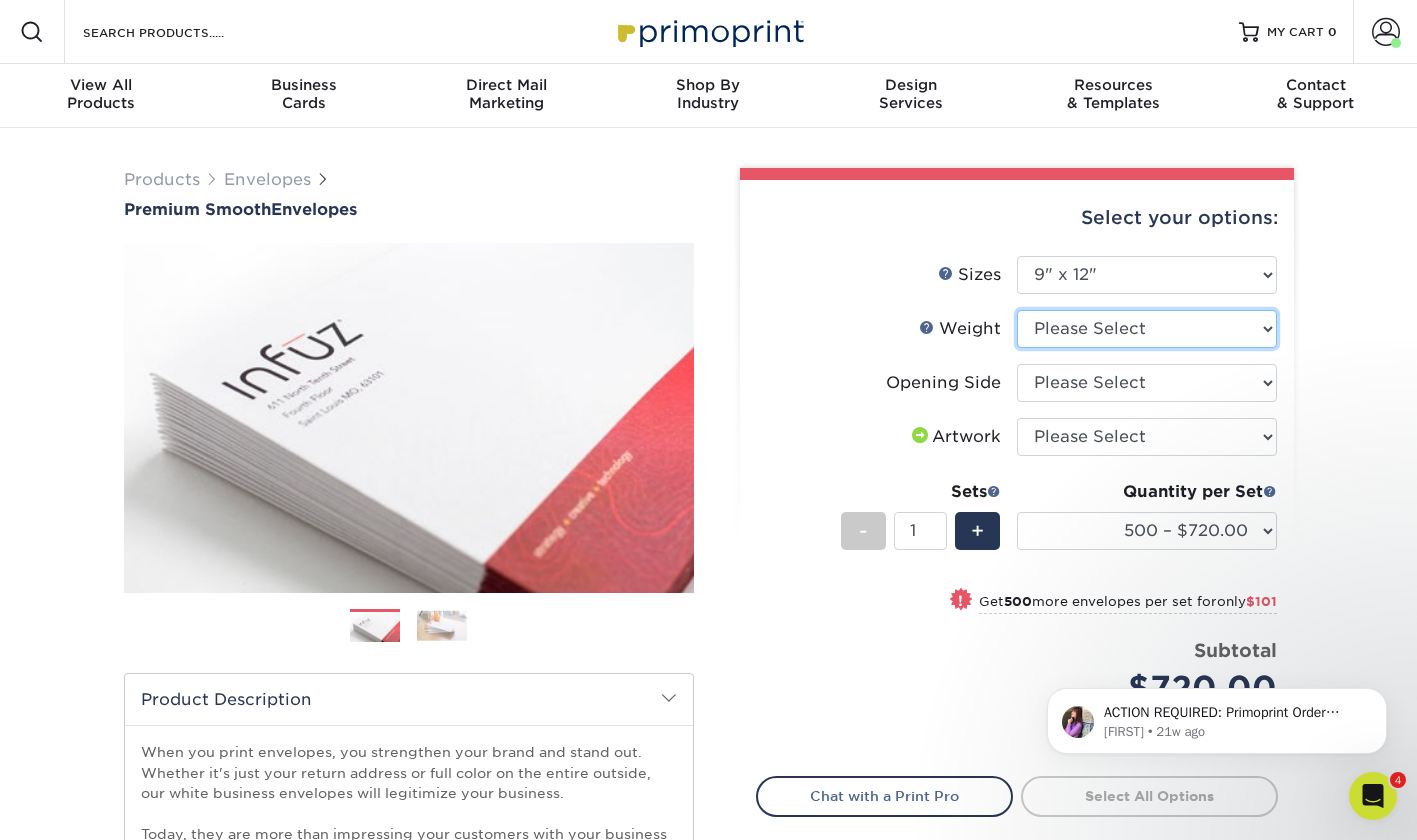 select on "70LB" 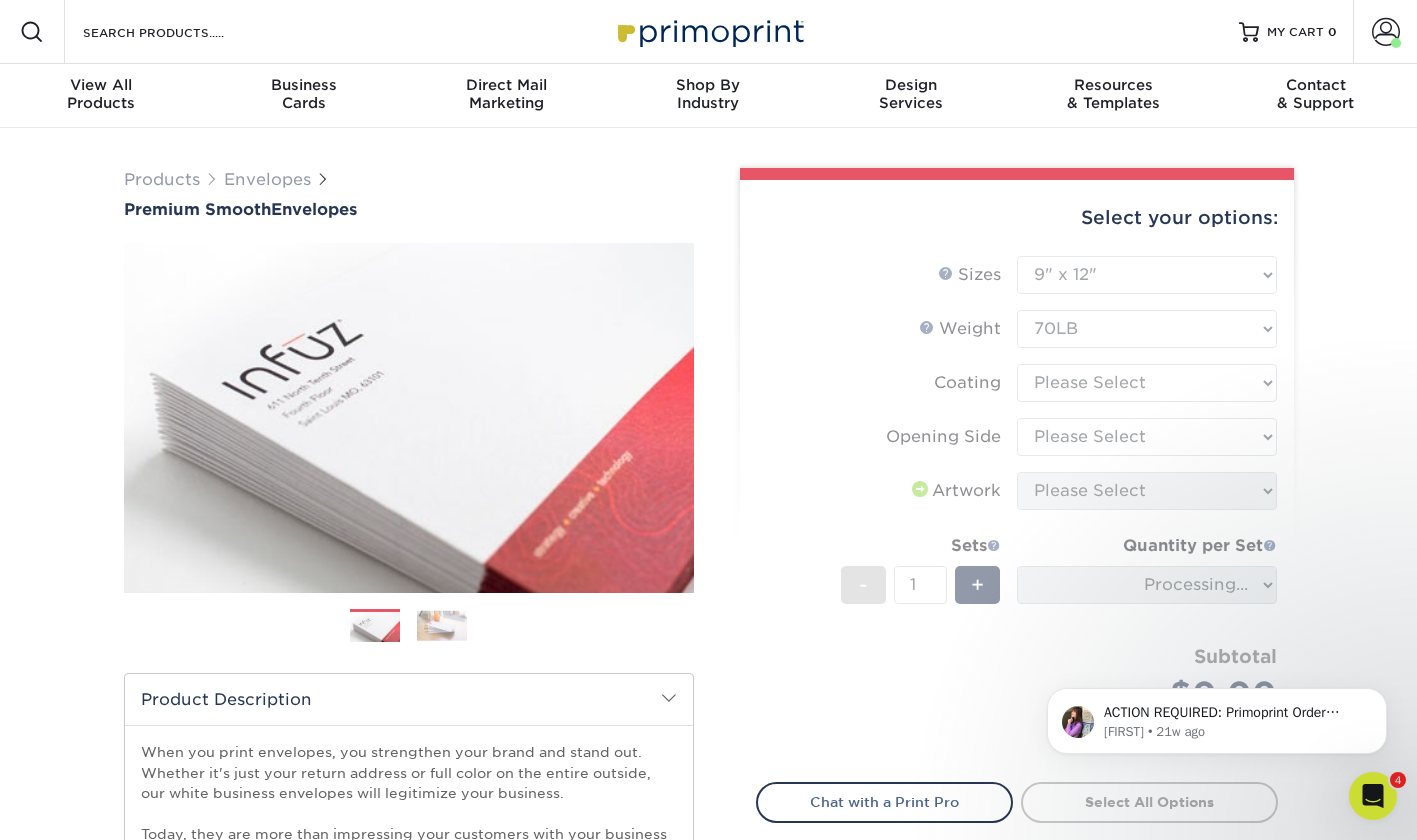 click on "Sizes Help Sizes
Please Select
8.875" x 3.875"
4.125" x 9.5" 5.25" x 7.25" 9" x 12" Sides Please Select -" at bounding box center [1017, 507] 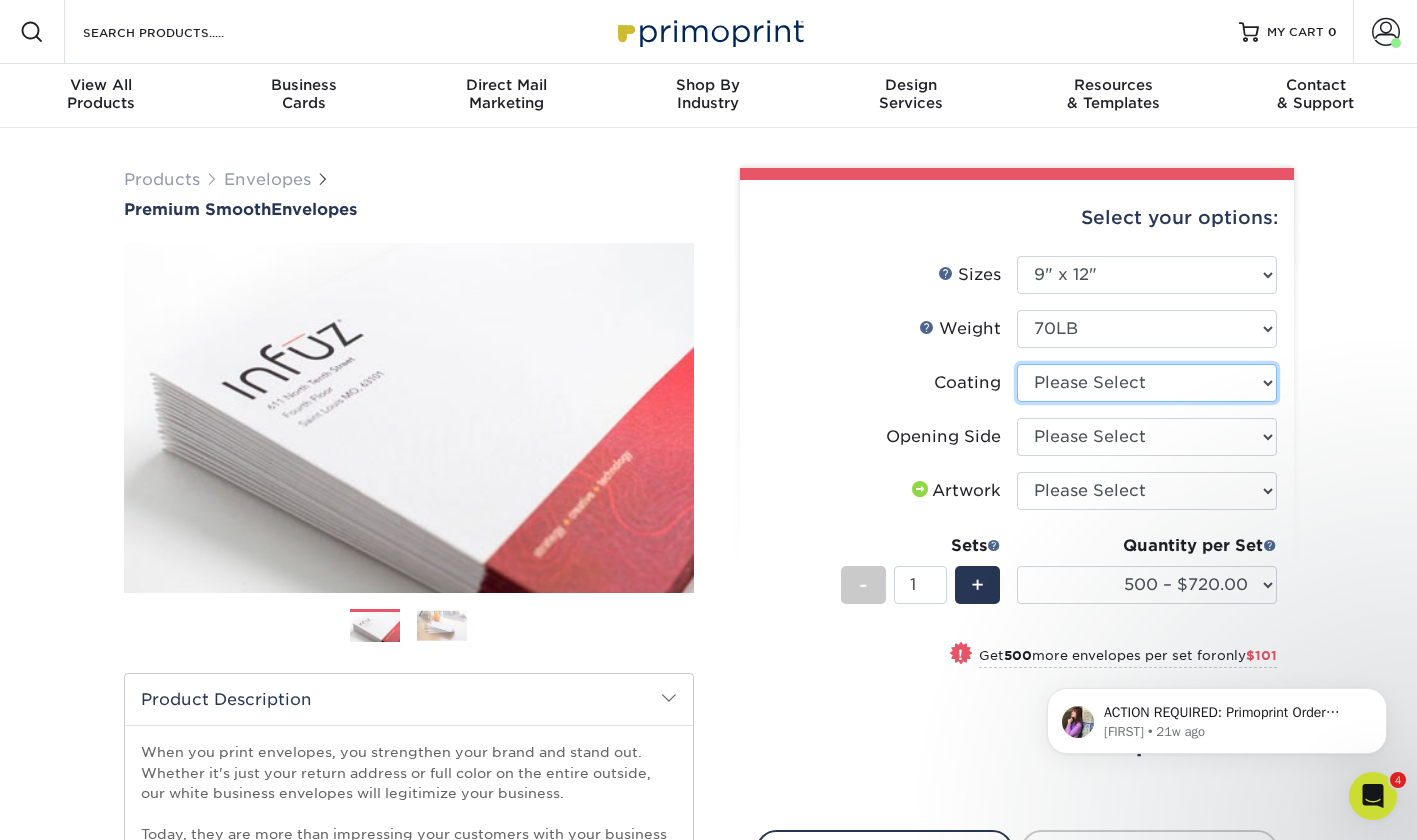 select on "3e7618de-abca-4bda-9f97-8b9129e913d8" 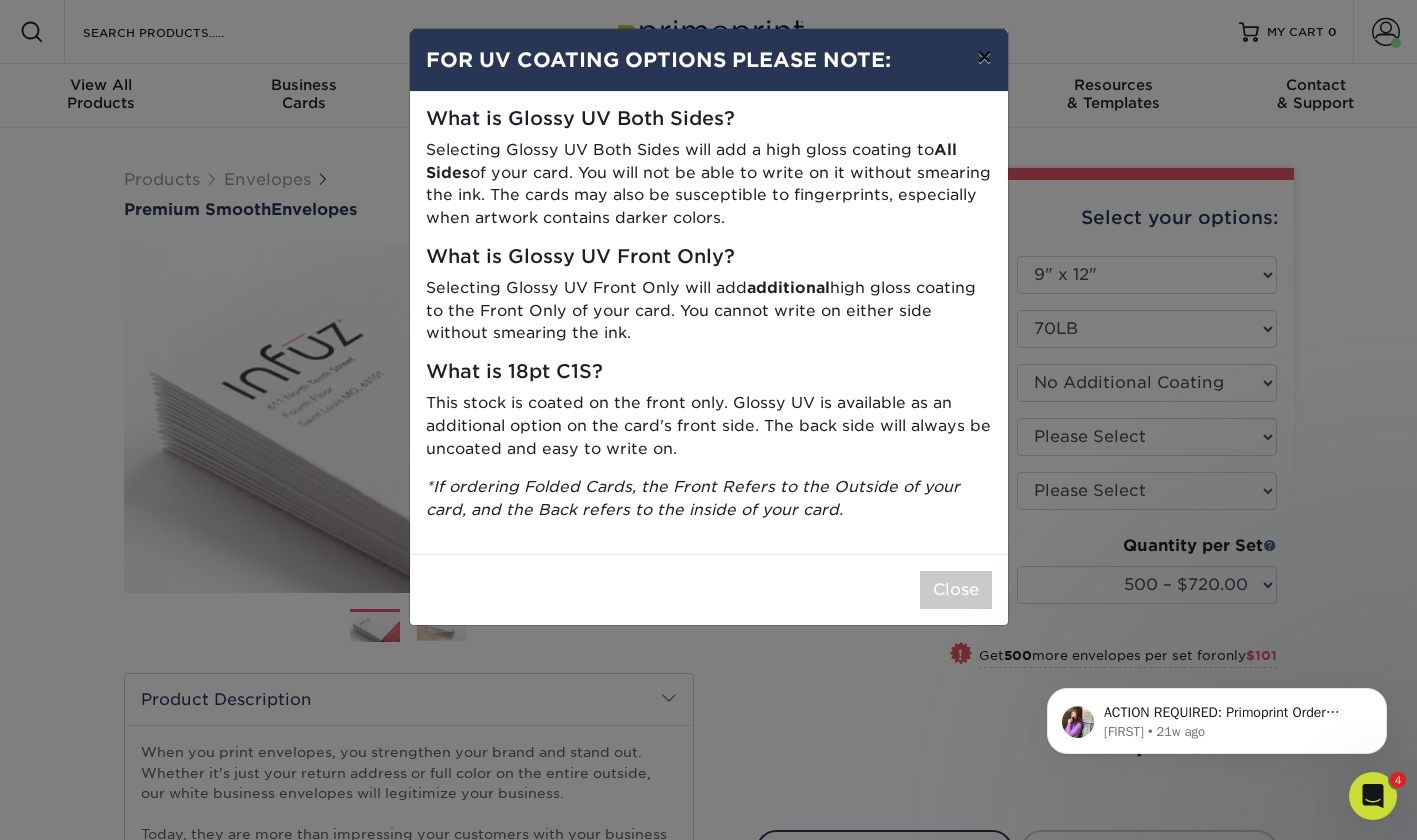 click on "×" at bounding box center [984, 57] 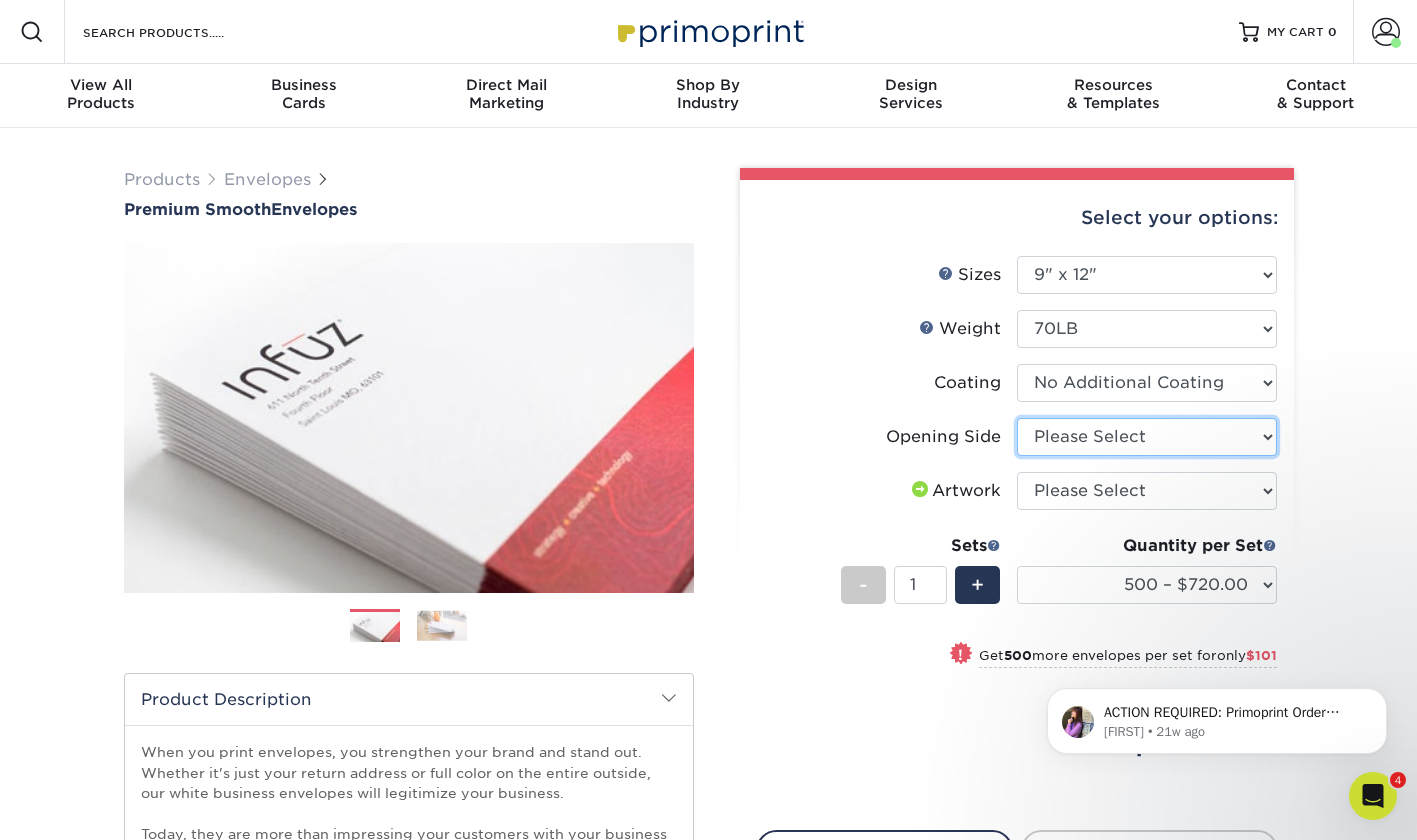 select on "92c011ca-866d-4b8a-a8c5-acace121953e" 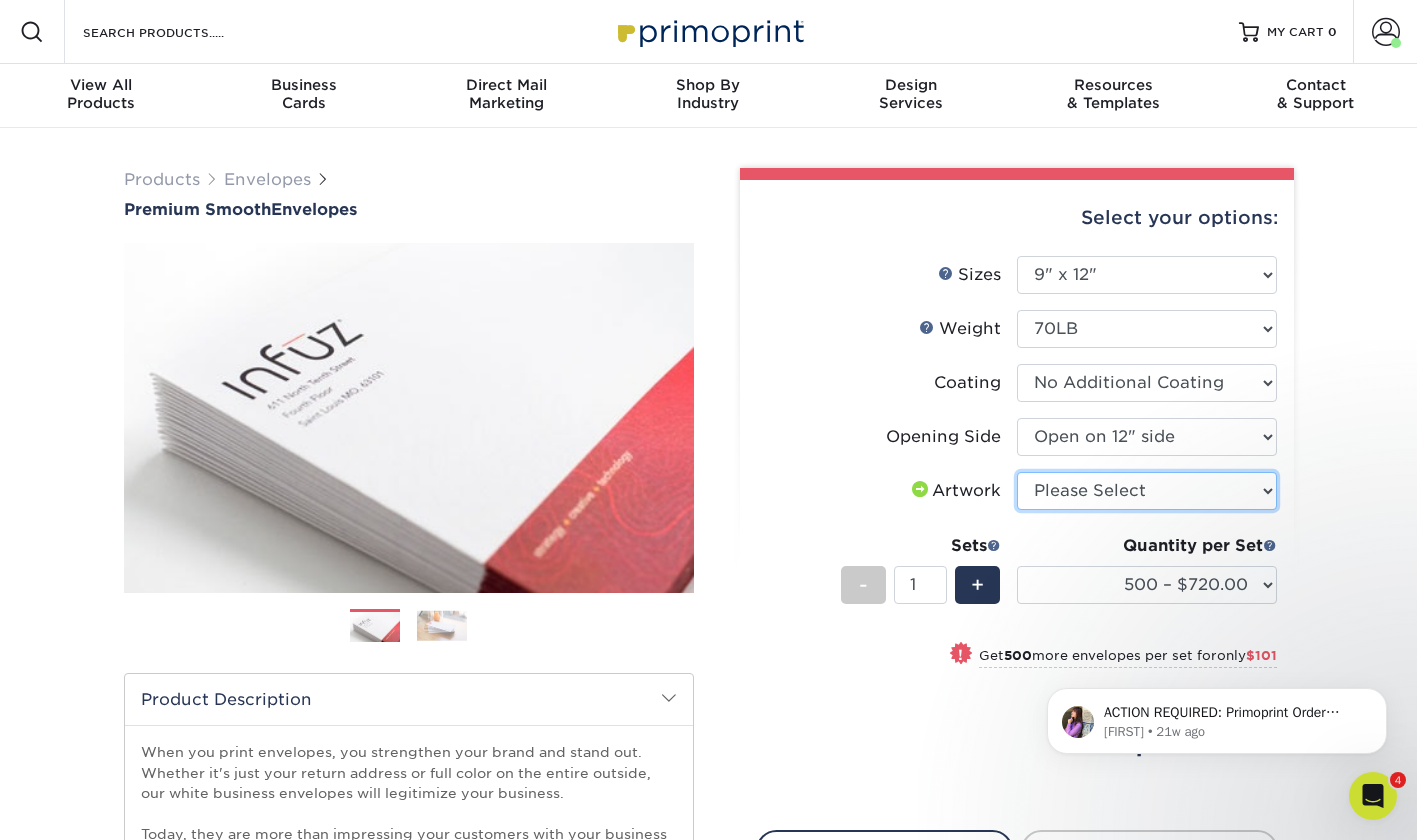 select on "upload" 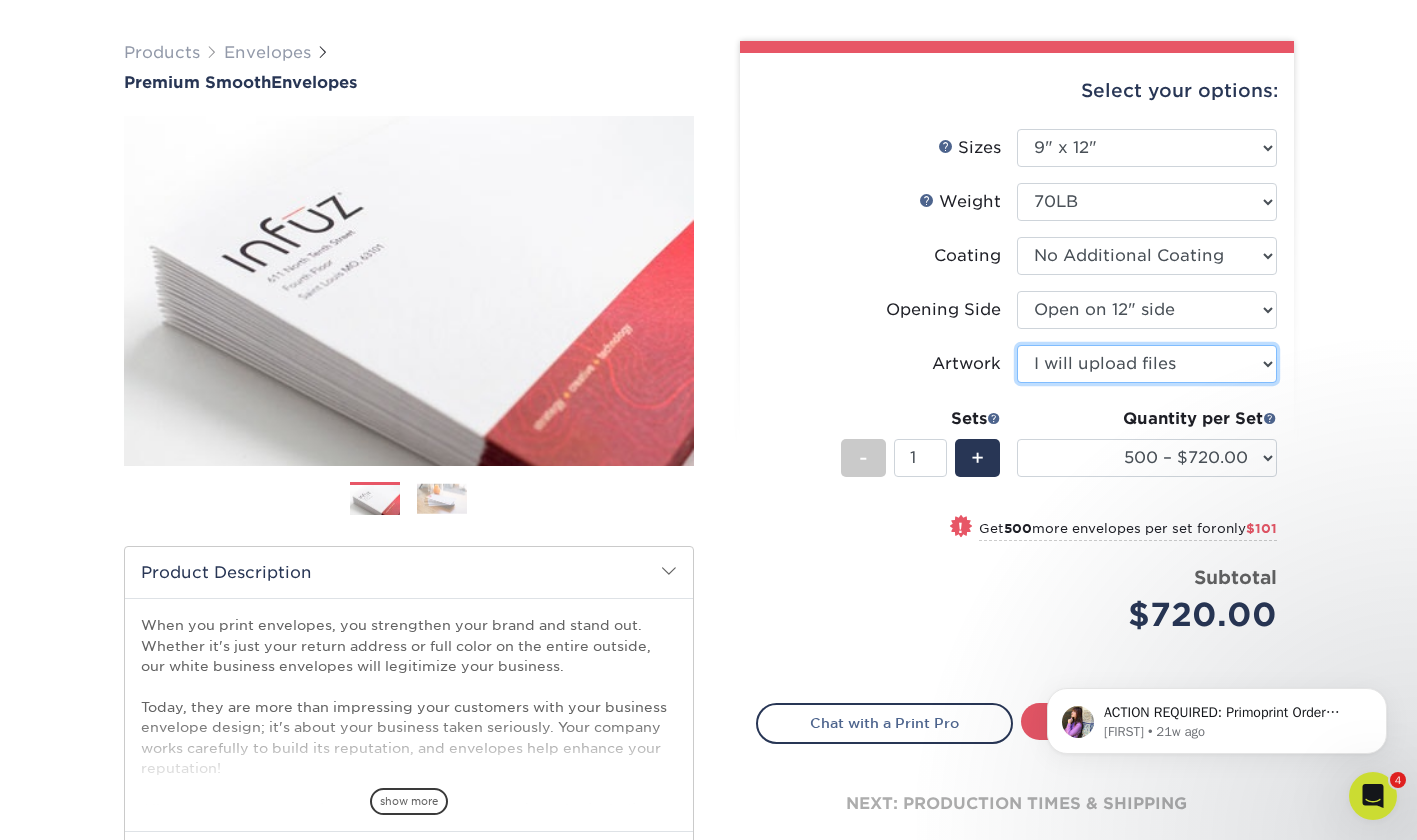 scroll, scrollTop: 134, scrollLeft: 0, axis: vertical 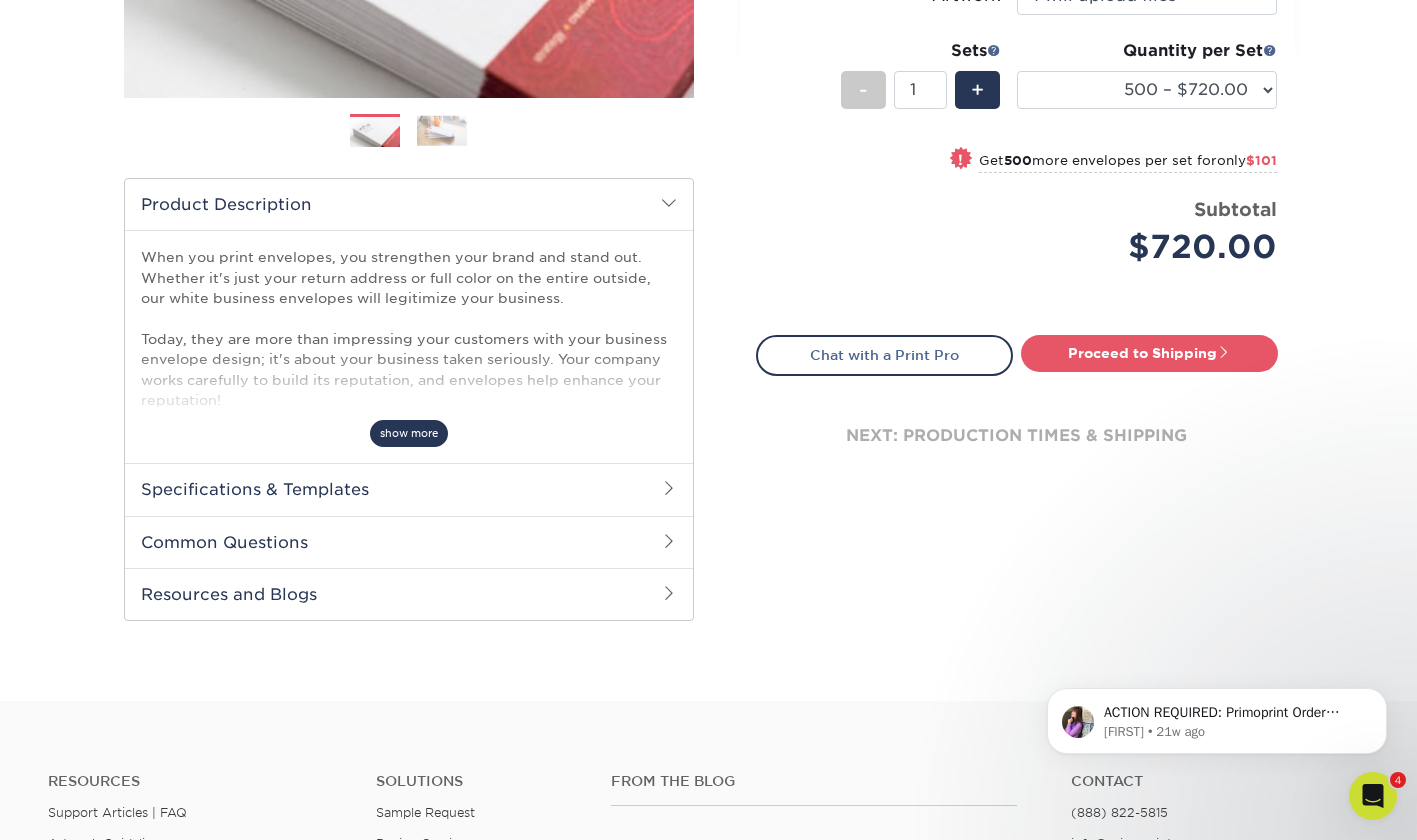 click on "show more" at bounding box center [409, 433] 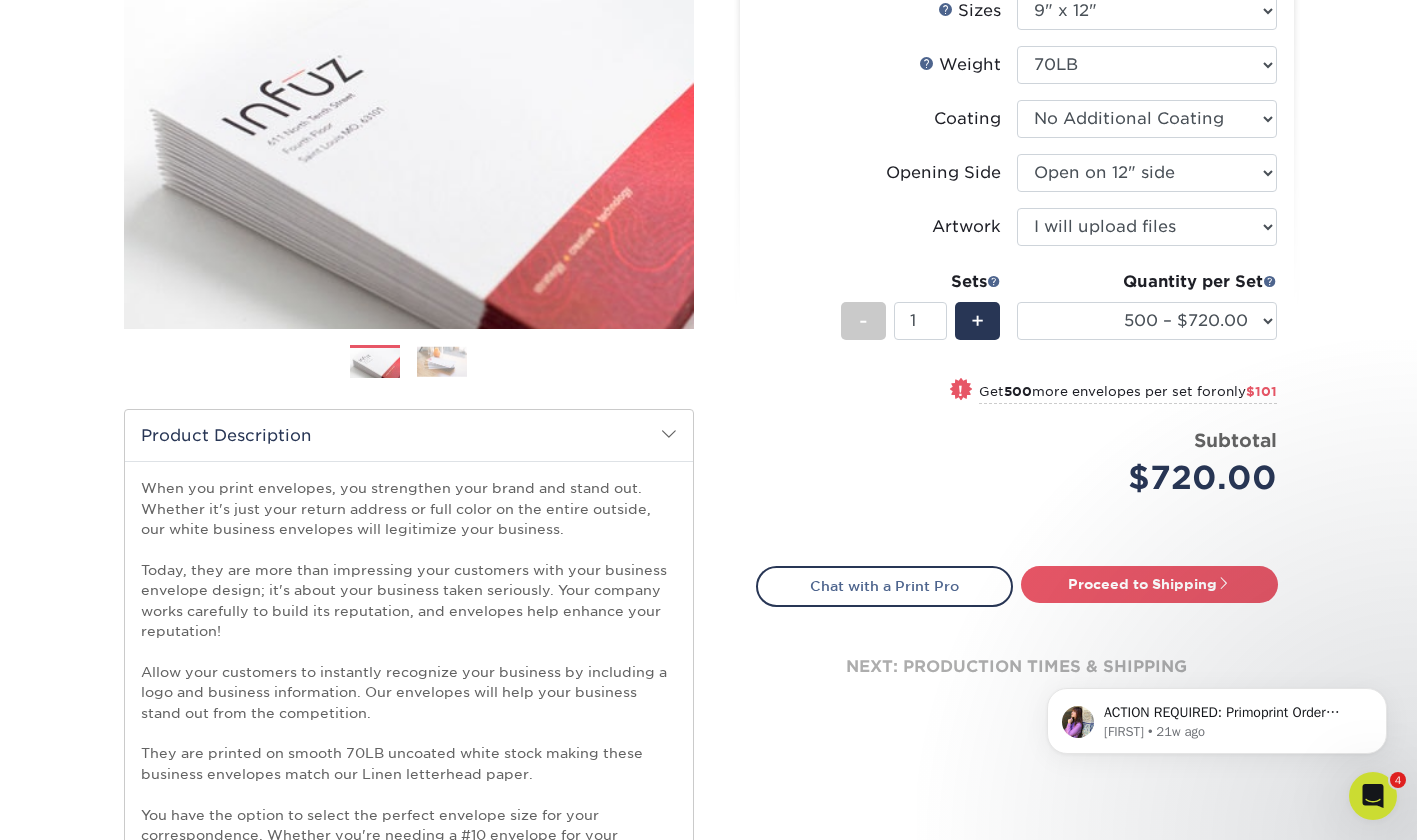 scroll, scrollTop: 33, scrollLeft: 0, axis: vertical 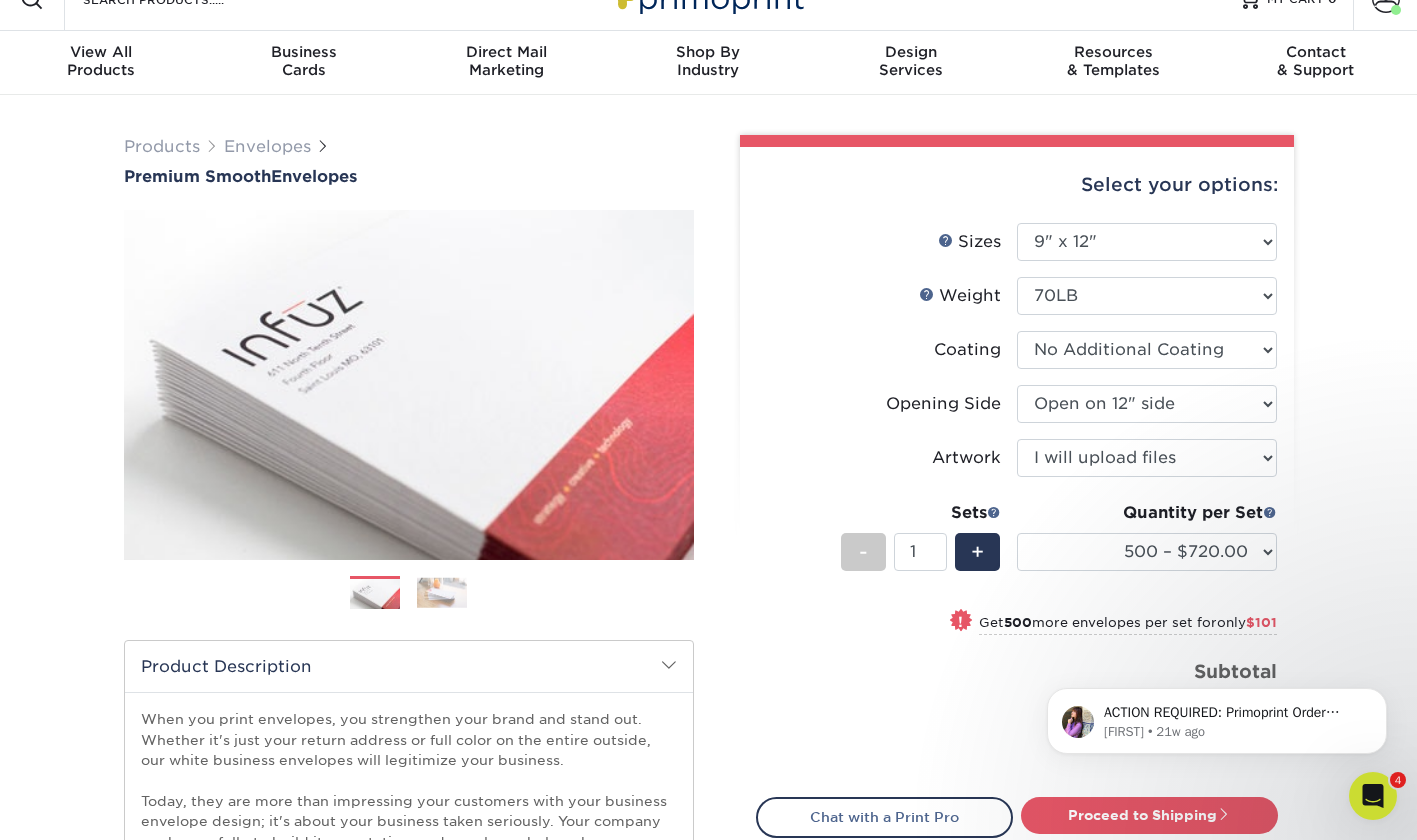 click at bounding box center (442, 592) 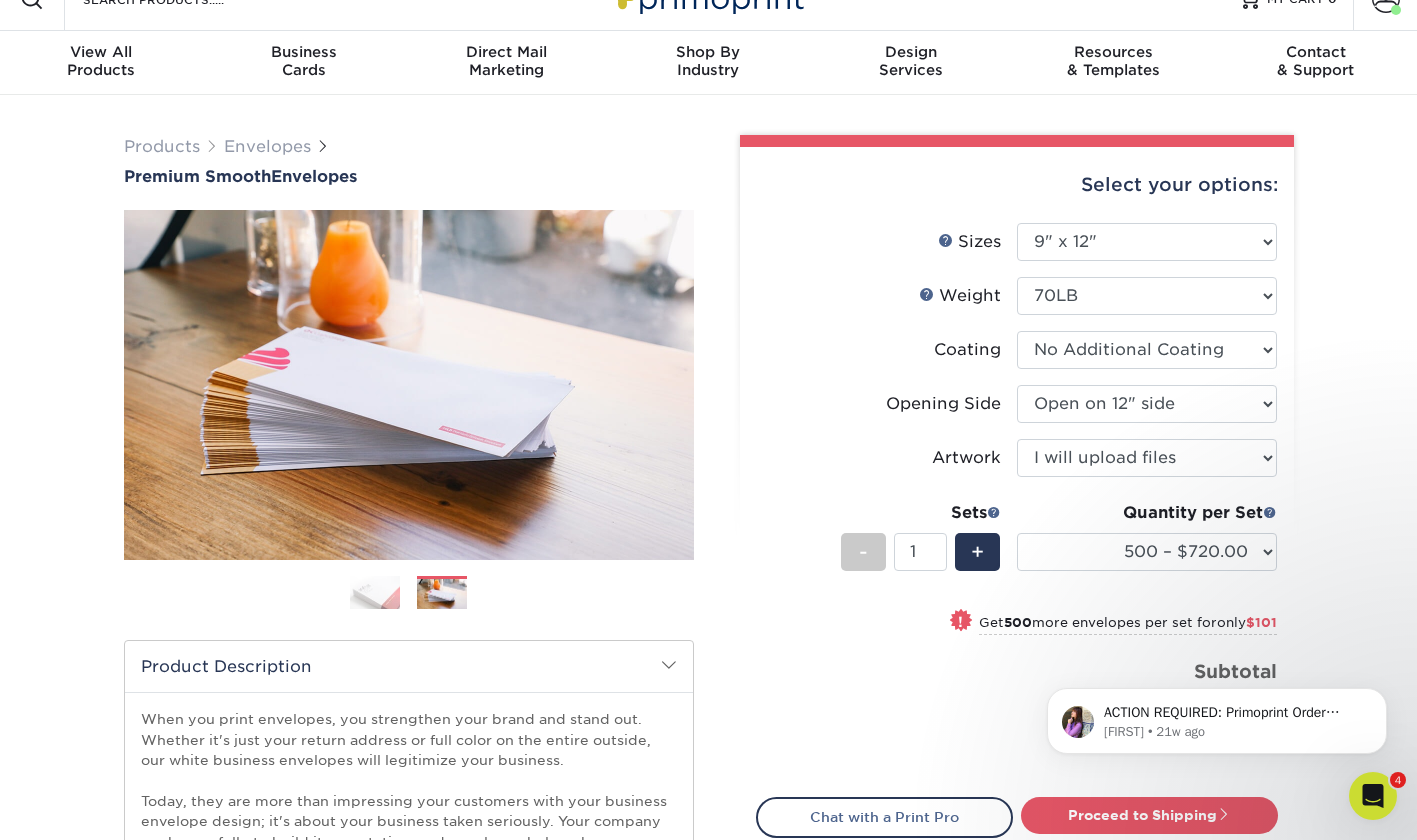 click at bounding box center (375, 592) 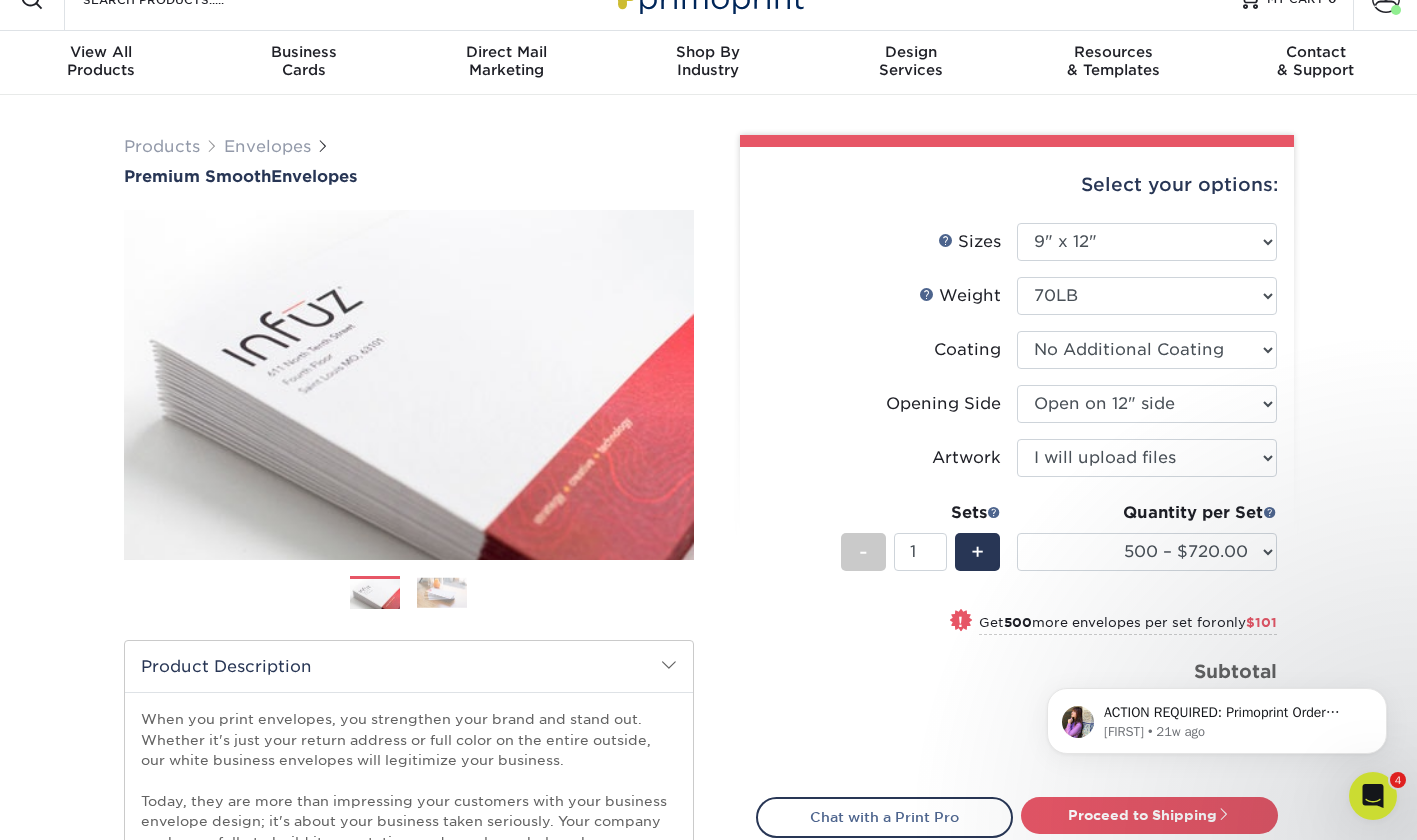 click at bounding box center [442, 592] 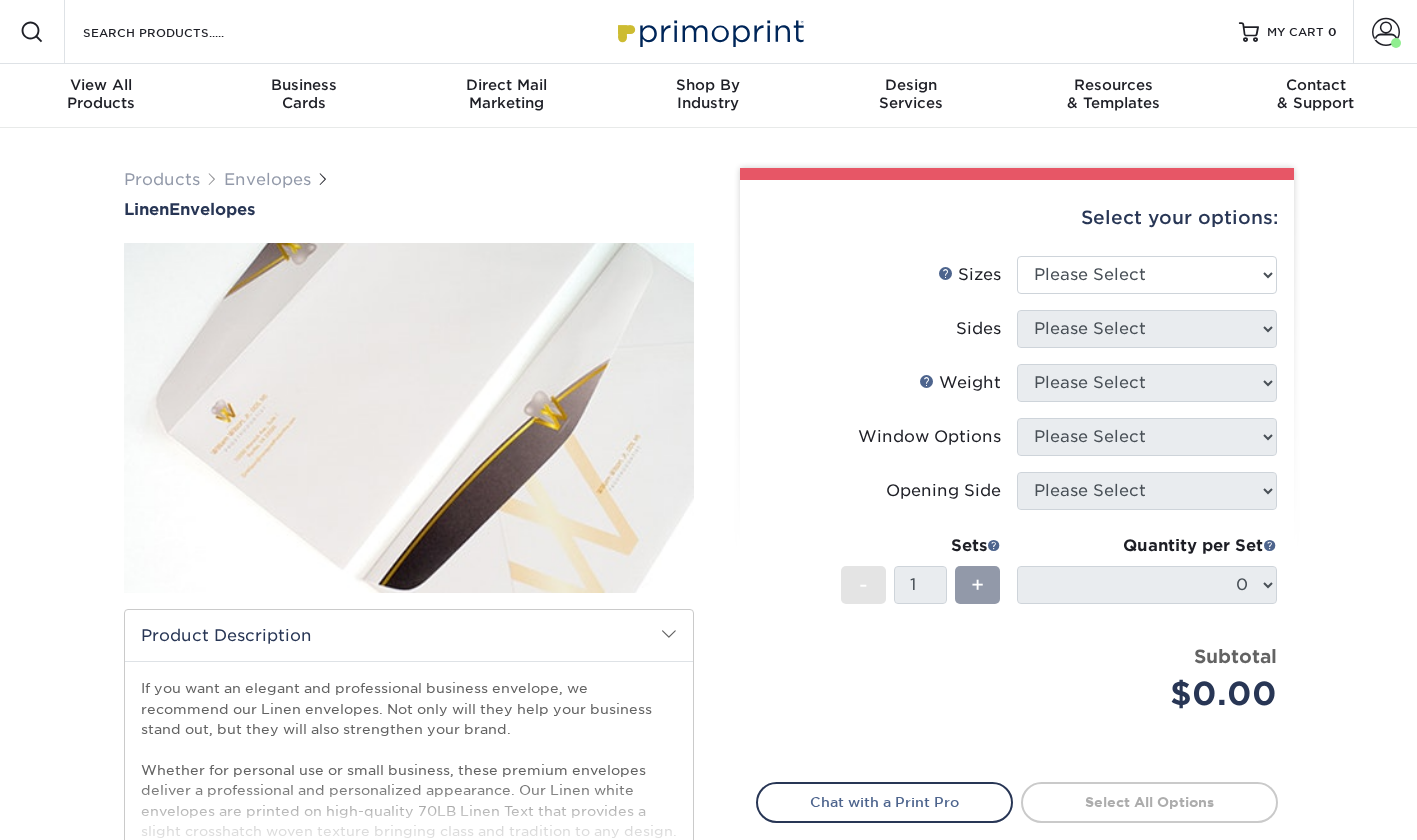 scroll, scrollTop: 0, scrollLeft: 0, axis: both 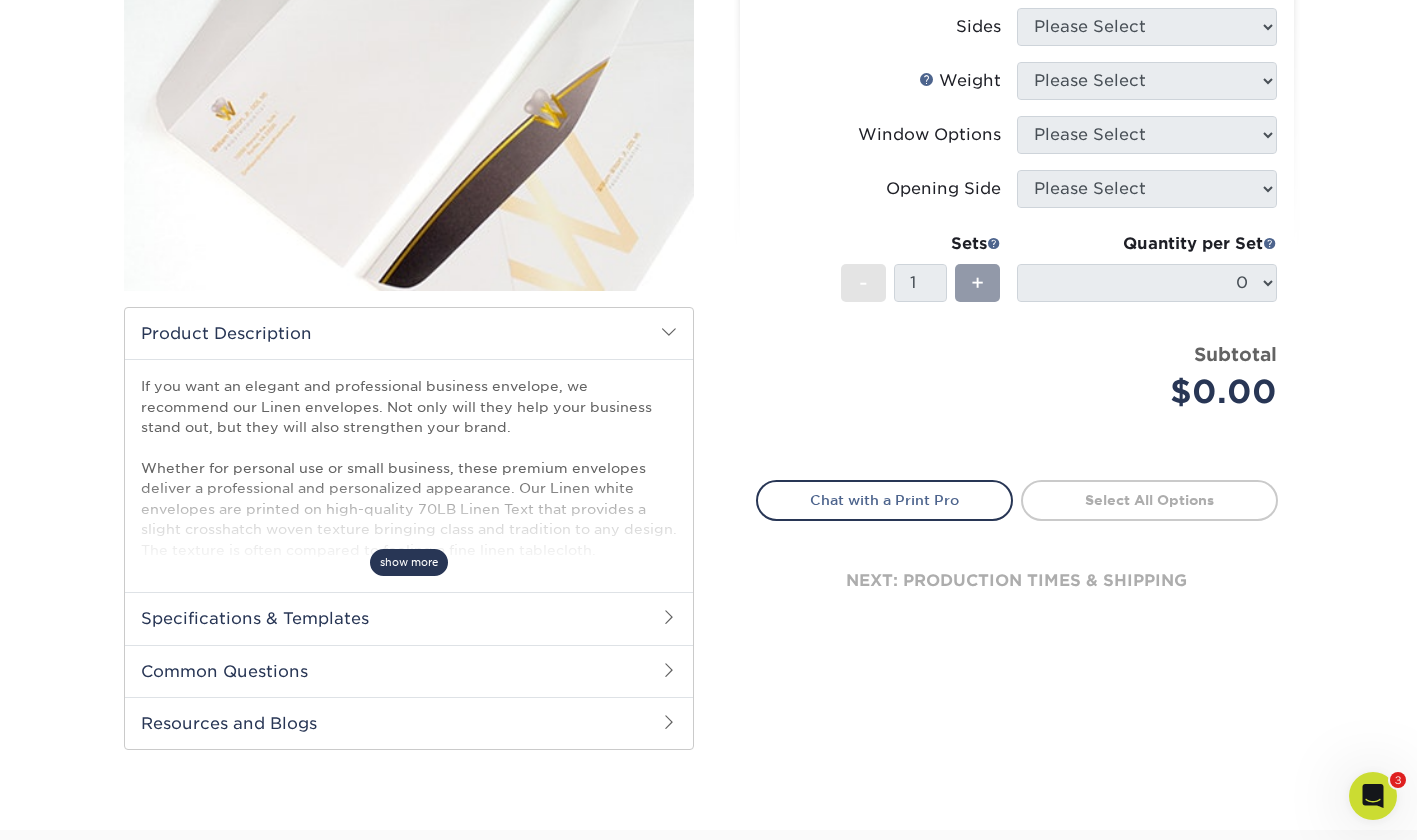 click on "show more" at bounding box center (409, 562) 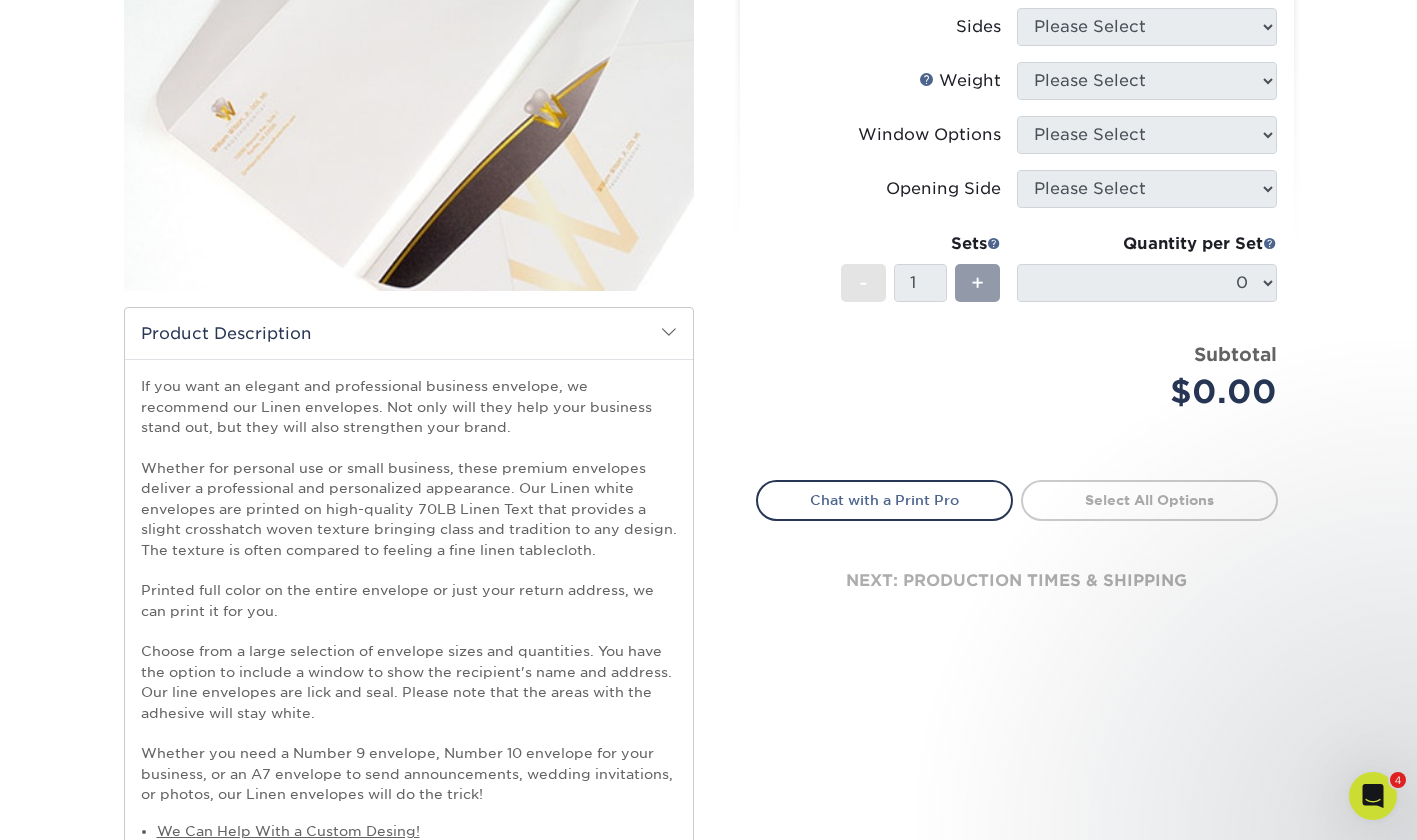 scroll, scrollTop: 437, scrollLeft: 0, axis: vertical 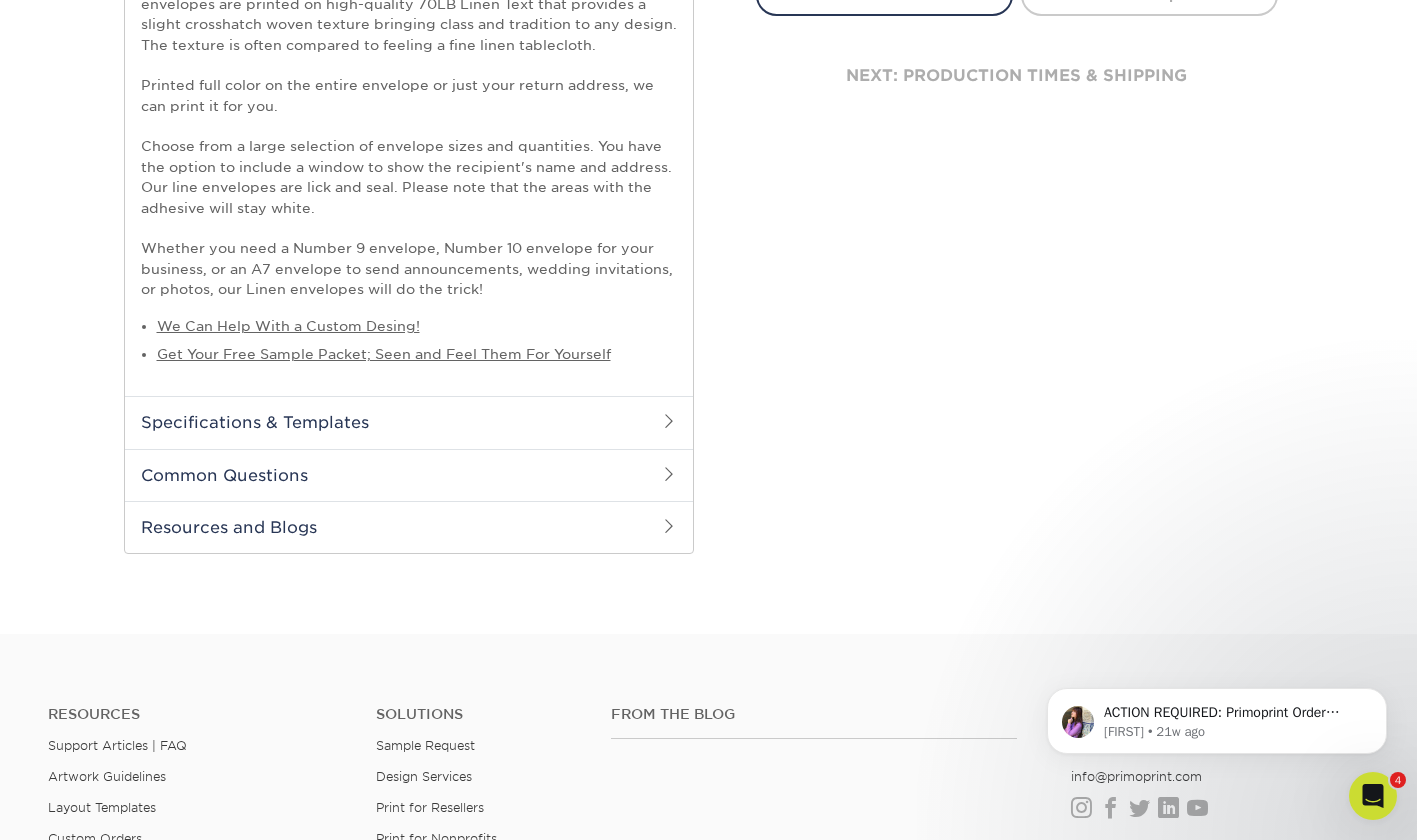 click on "Specifications & Templates" at bounding box center [409, 422] 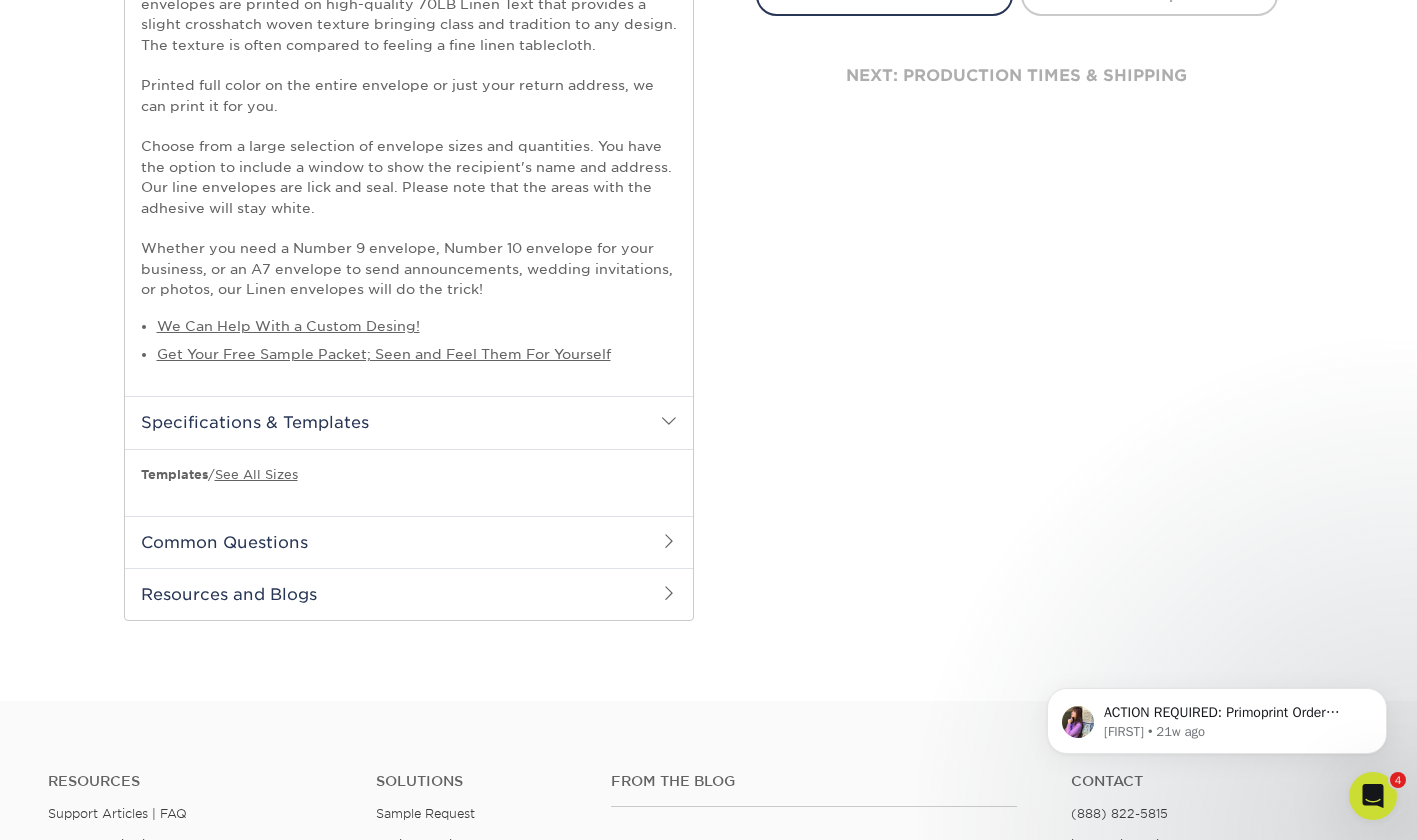 click on "Specifications & Templates" at bounding box center [409, 422] 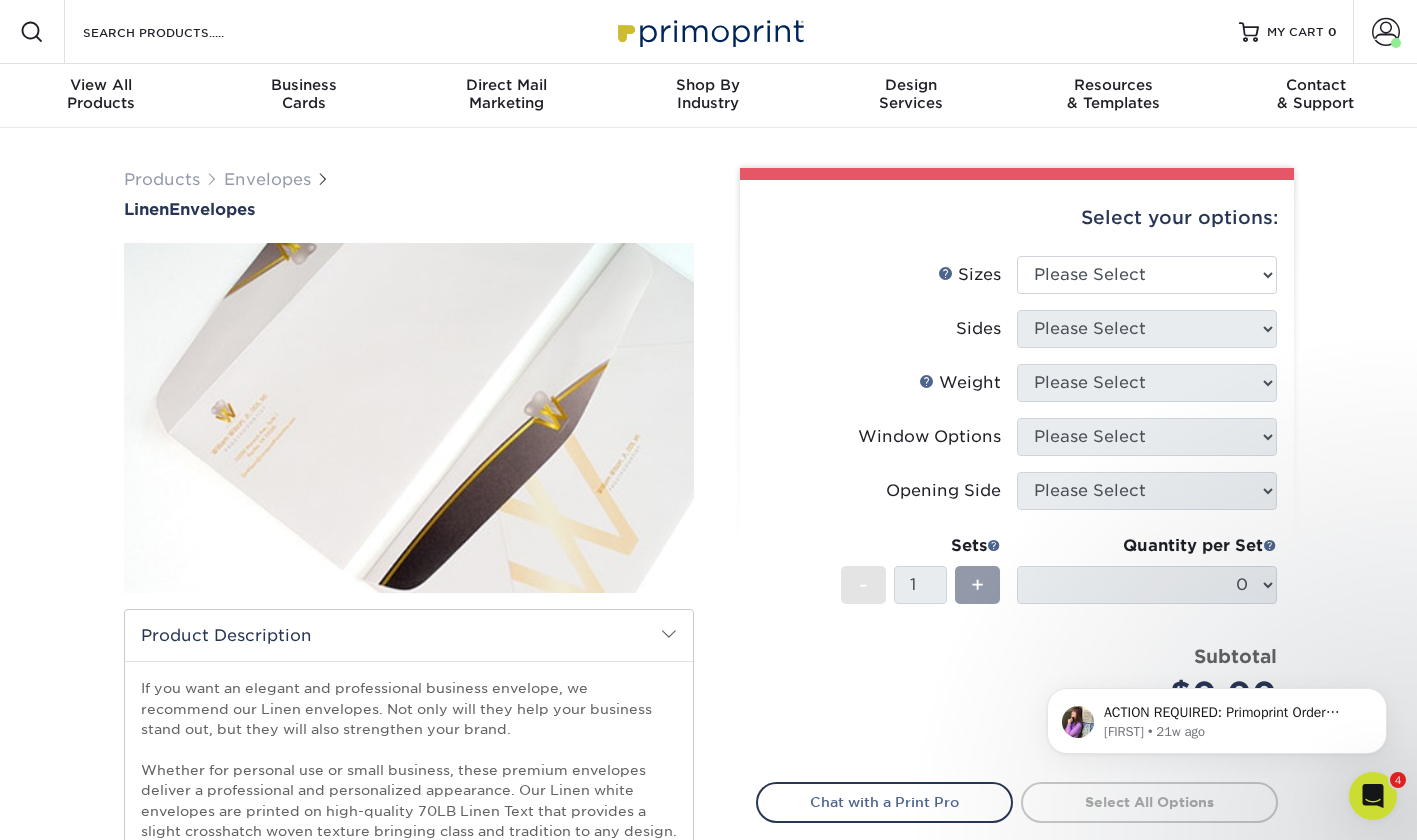 scroll, scrollTop: 0, scrollLeft: 0, axis: both 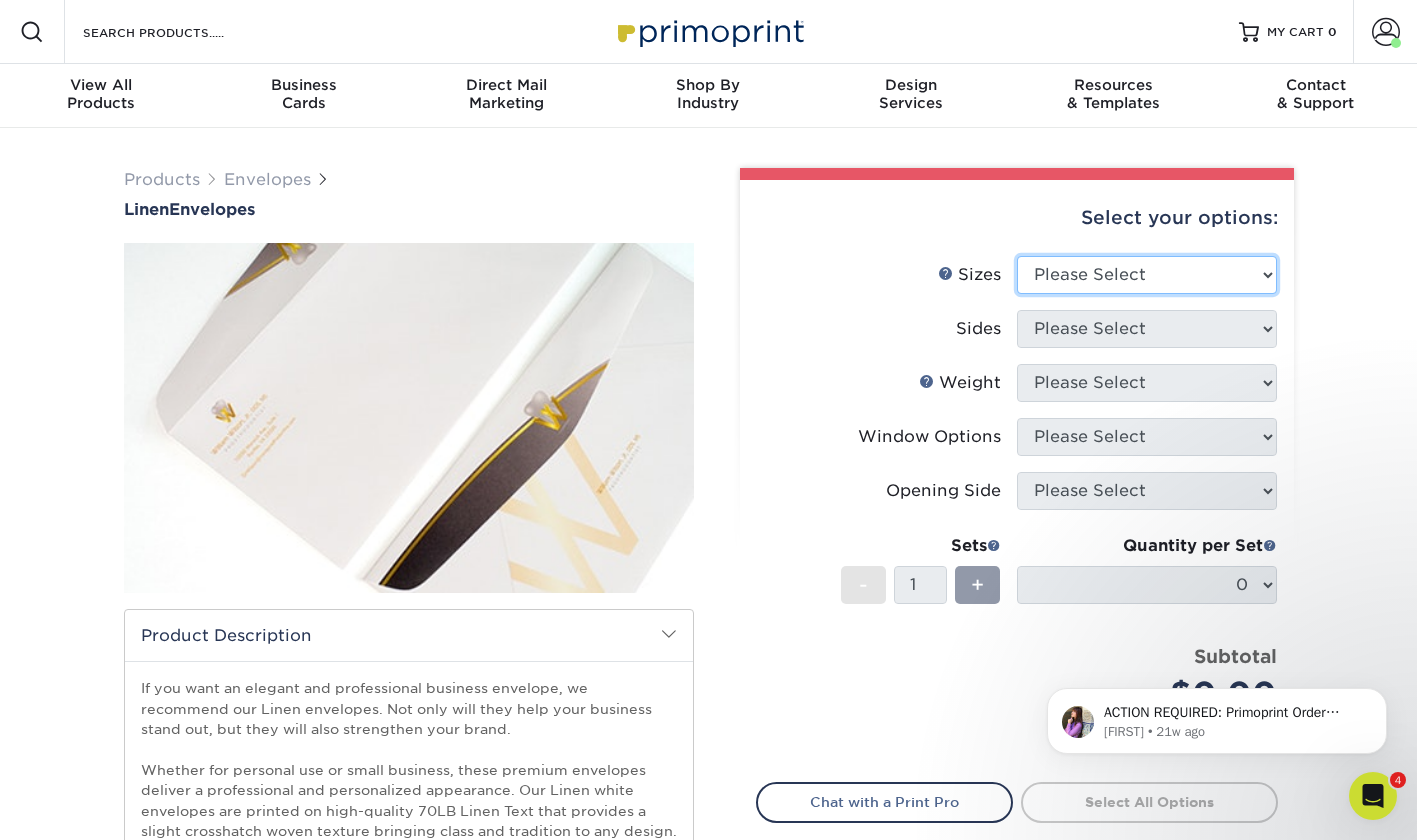 select on "9.00x12.00" 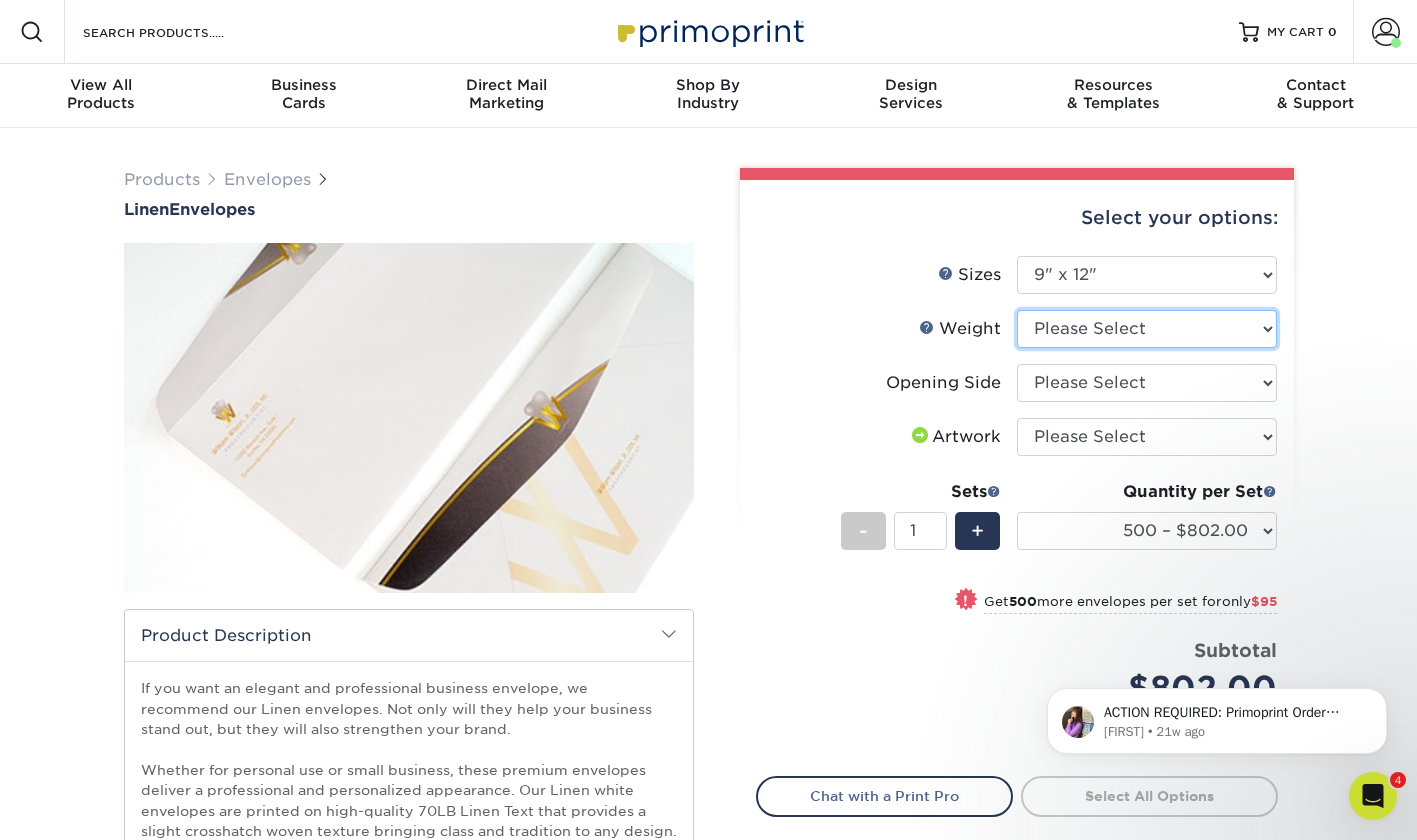 select on "70LB" 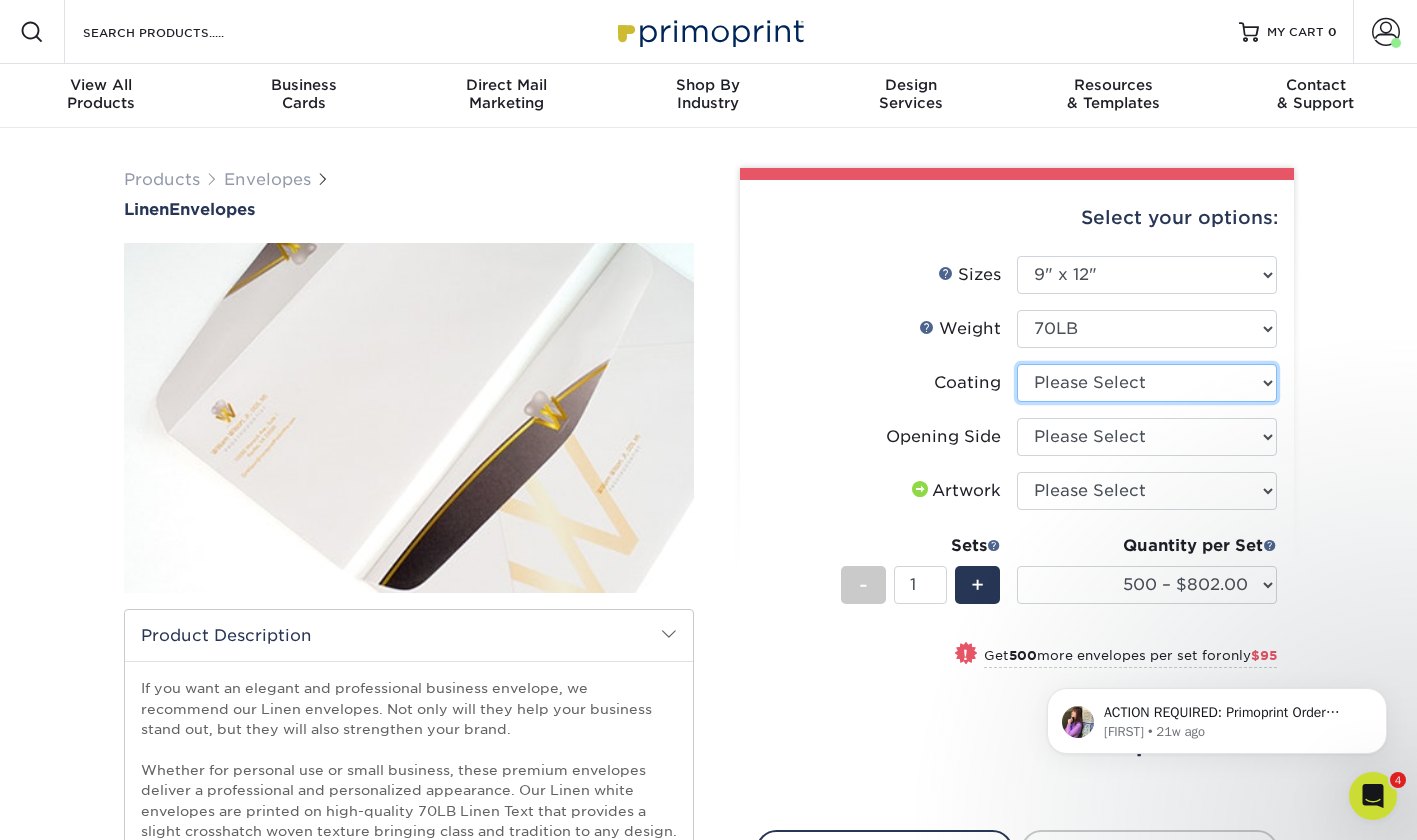 select on "3e7618de-abca-4bda-9f97-8b9129e913d8" 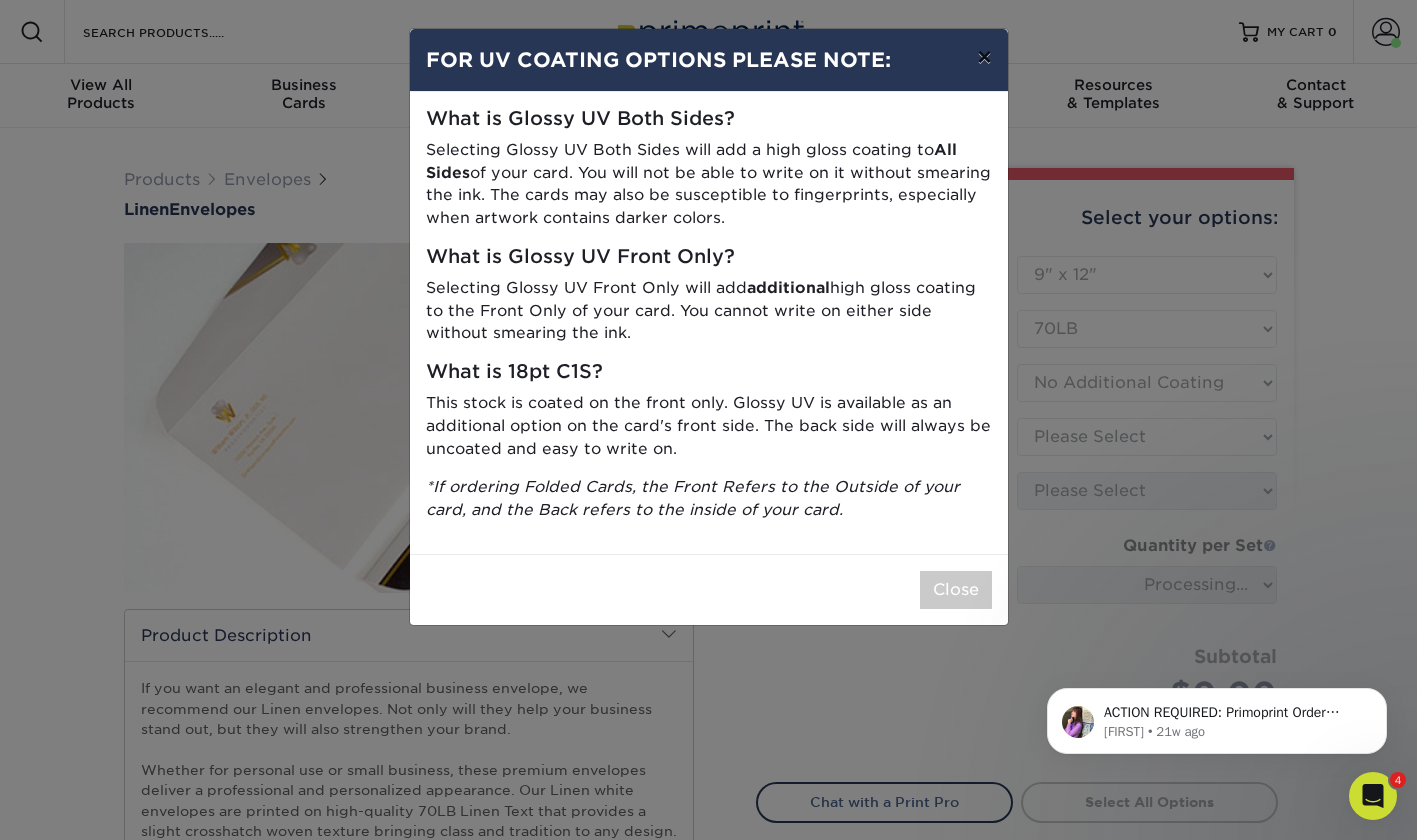 click on "×" at bounding box center [984, 57] 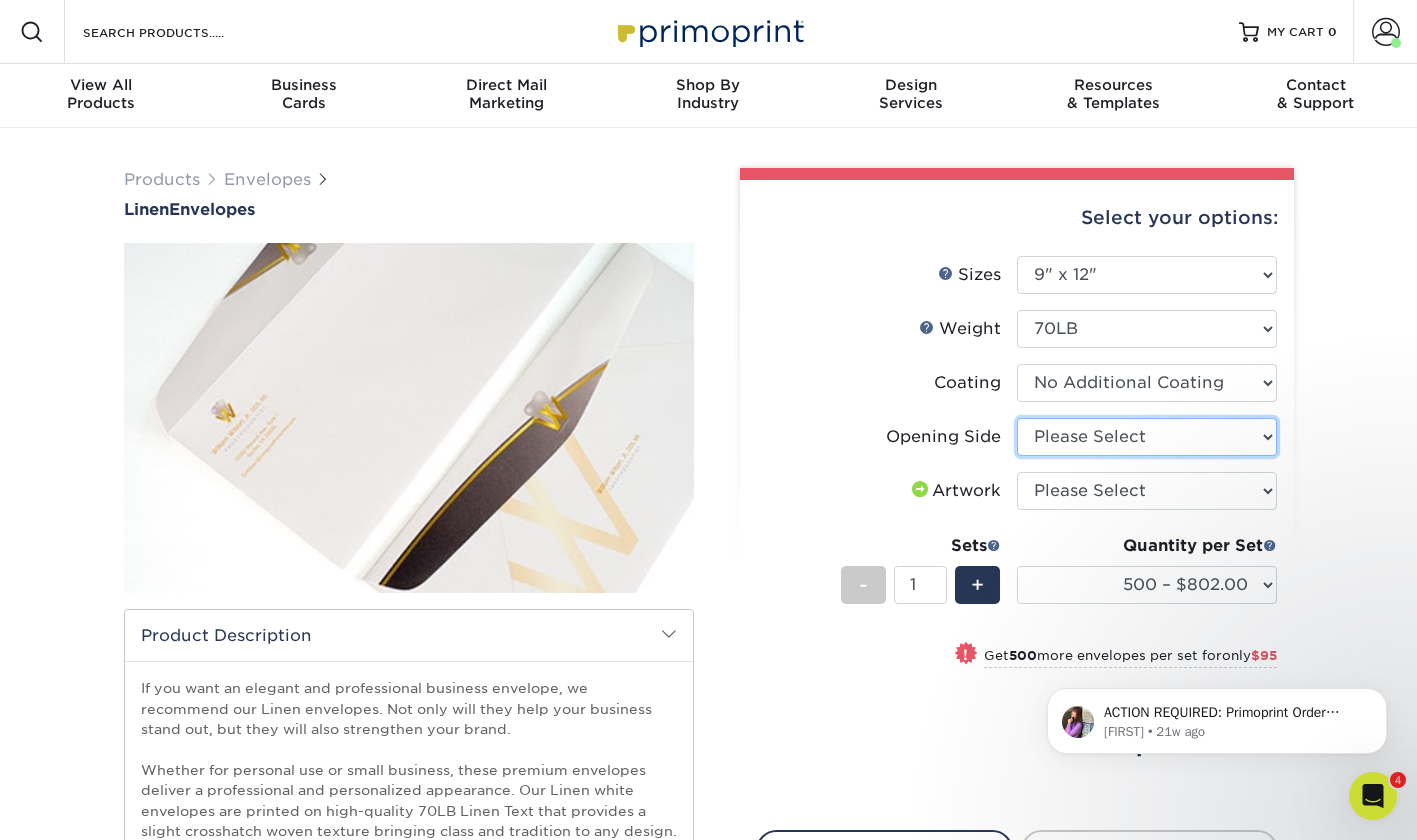 select on "92c011ca-866d-4b8a-a8c5-acace121953e" 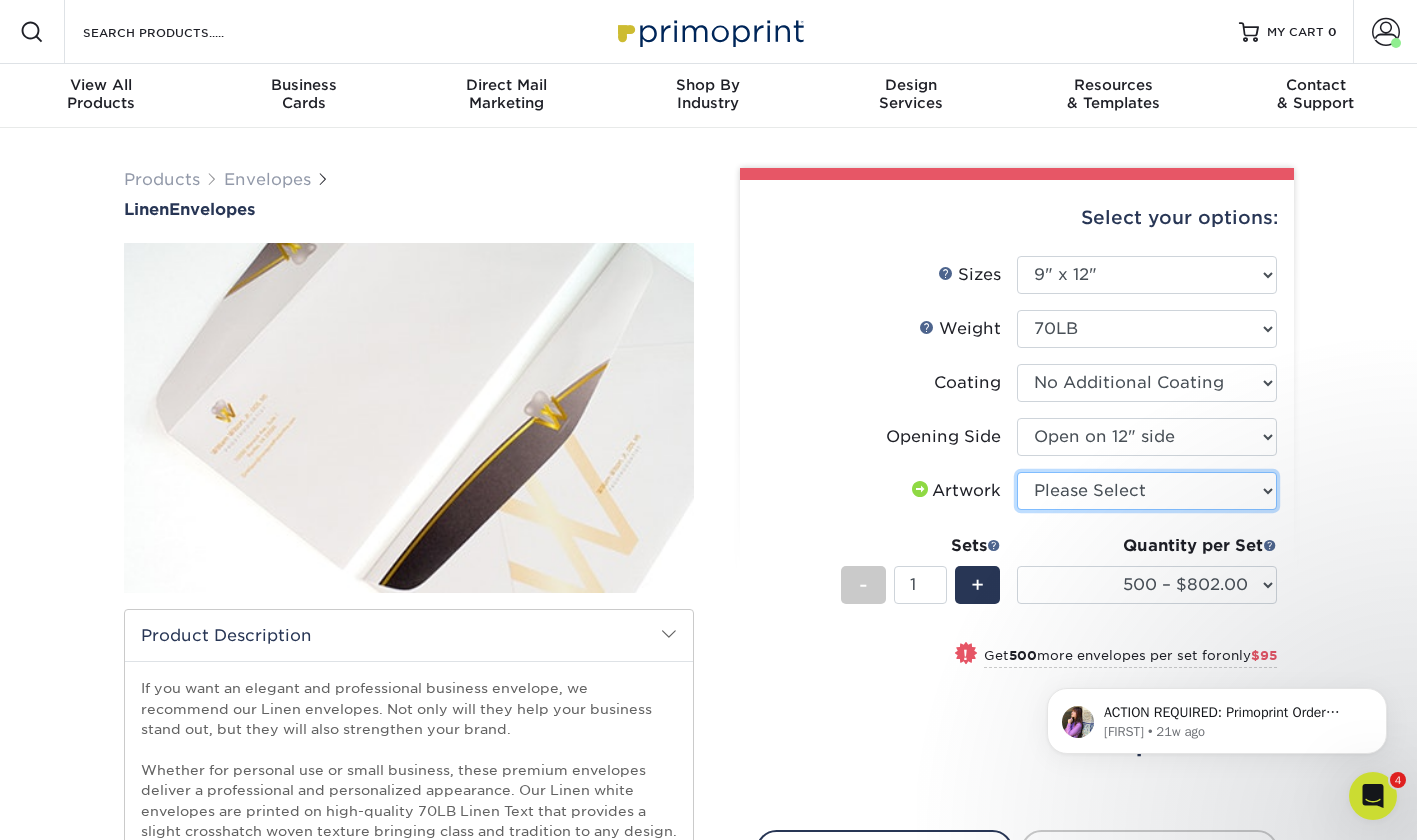 select on "upload" 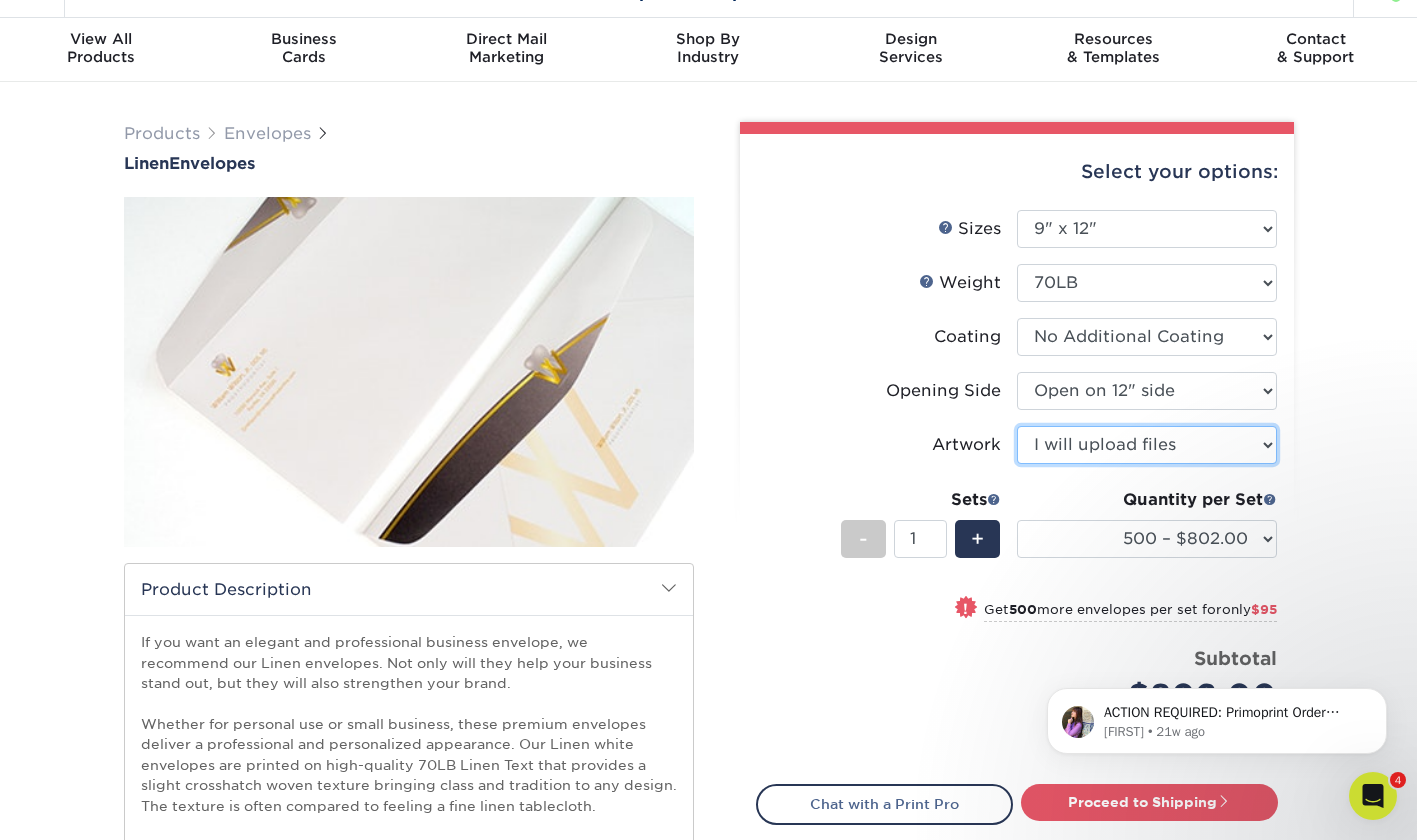 scroll, scrollTop: 46, scrollLeft: 0, axis: vertical 